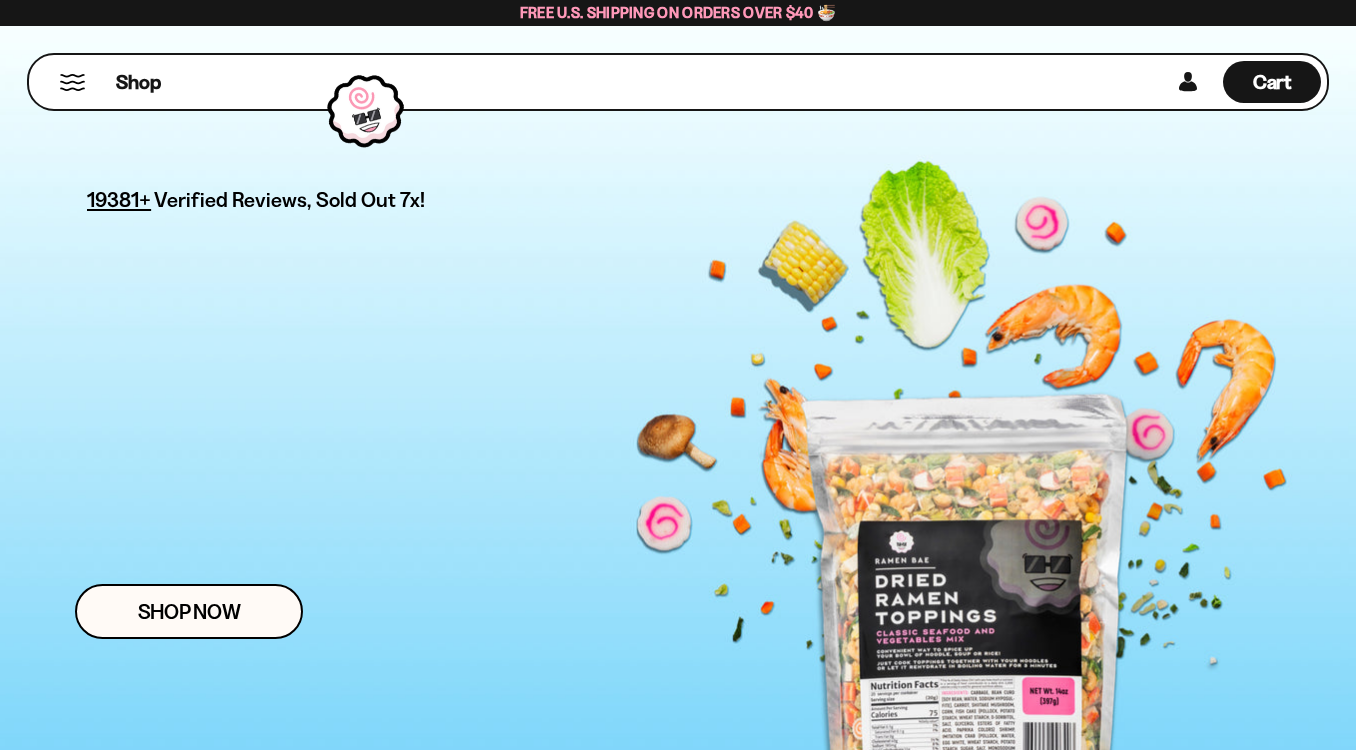 scroll, scrollTop: 0, scrollLeft: 0, axis: both 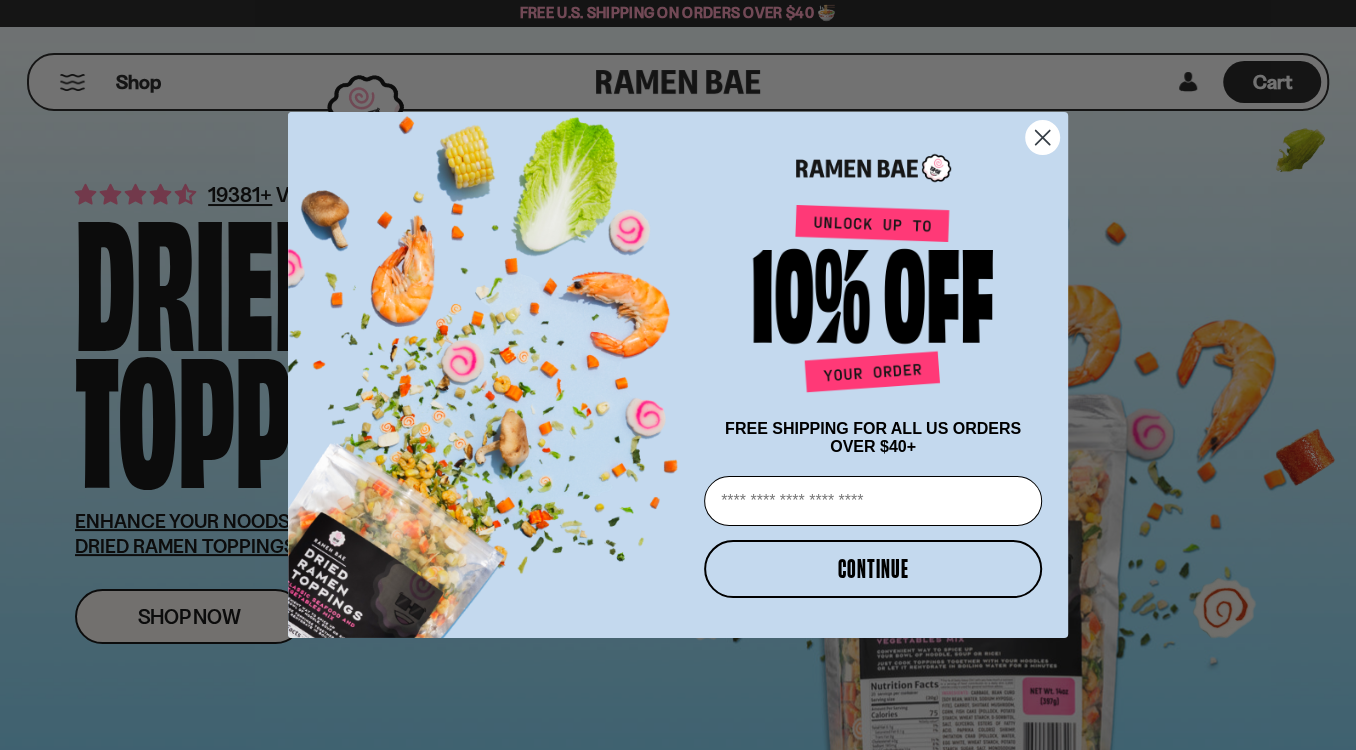 click on "Email" at bounding box center (873, 501) 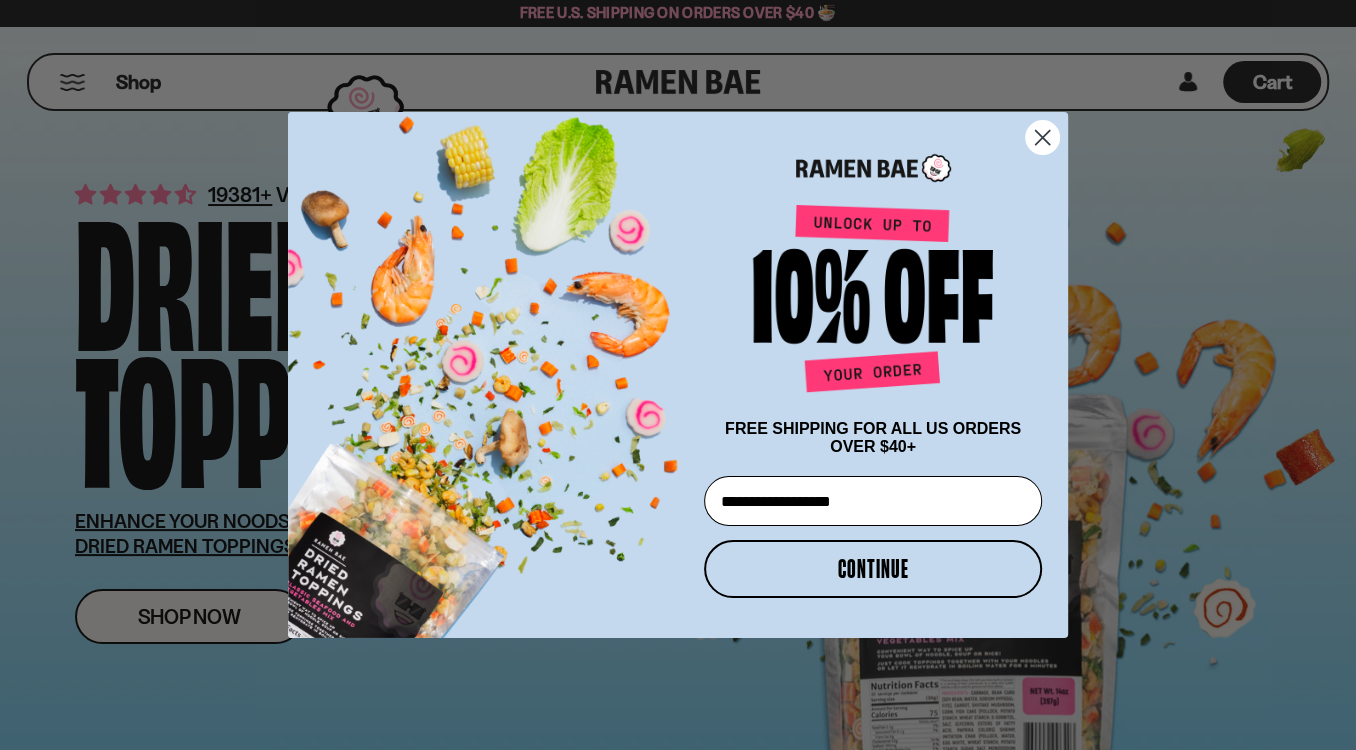 click on "CONTINUE" at bounding box center (873, 569) 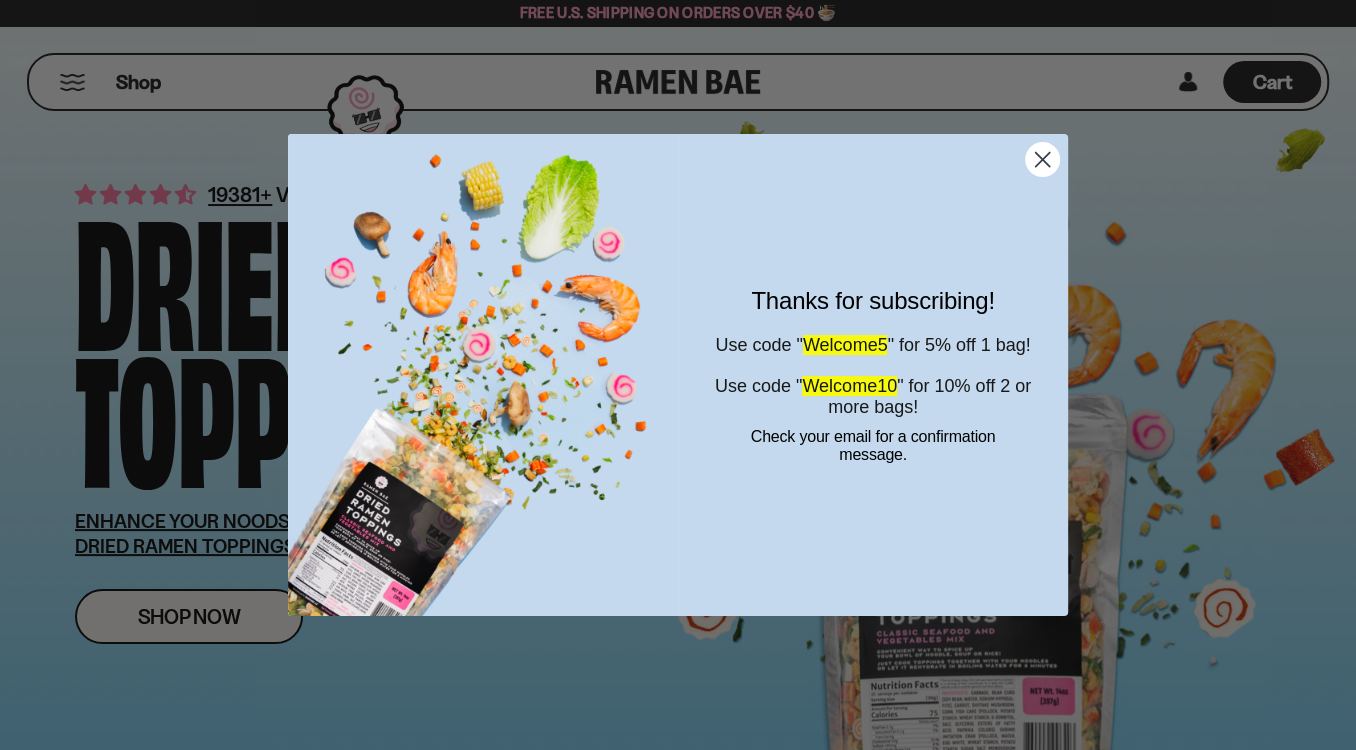 click on "Welcome10" at bounding box center (849, 386) 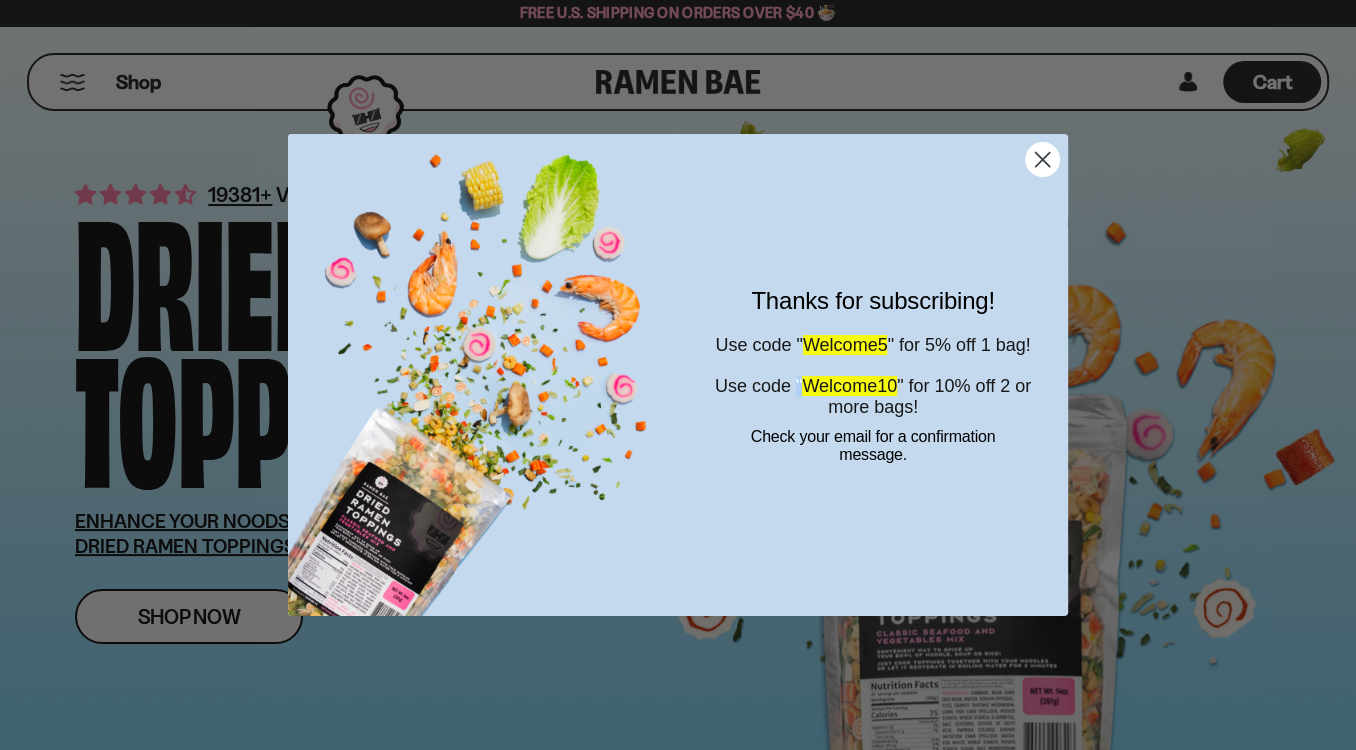 drag, startPoint x: 844, startPoint y: 399, endPoint x: 821, endPoint y: 403, distance: 23.345236 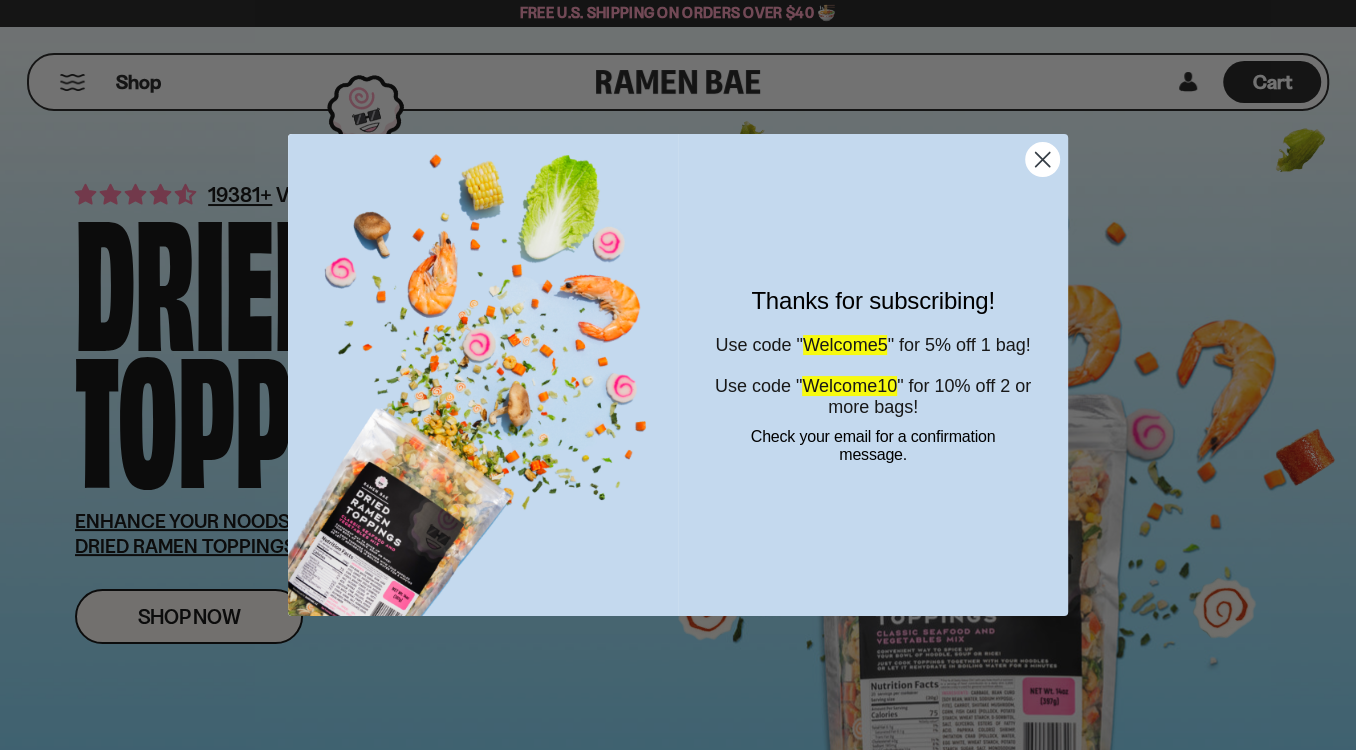 click on "Welcome10" at bounding box center (849, 386) 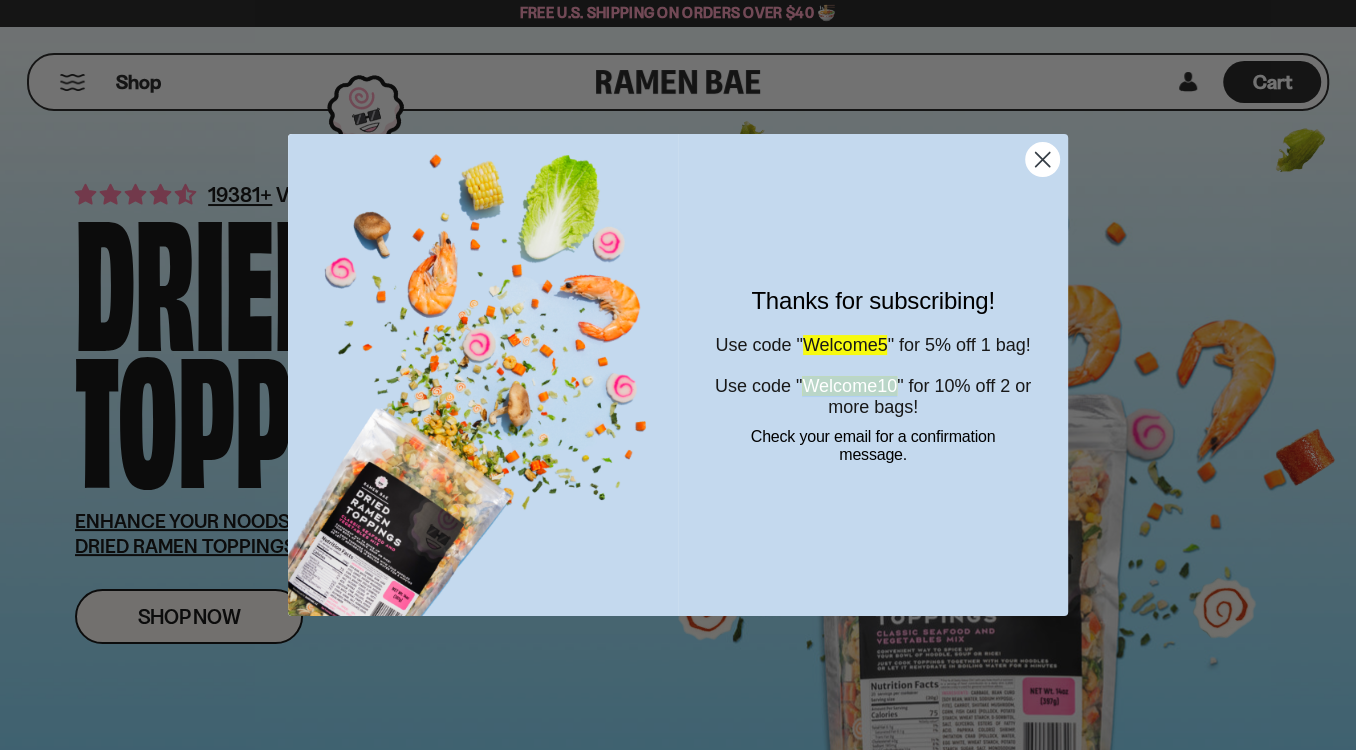 drag, startPoint x: 827, startPoint y: 399, endPoint x: 936, endPoint y: 397, distance: 109.01835 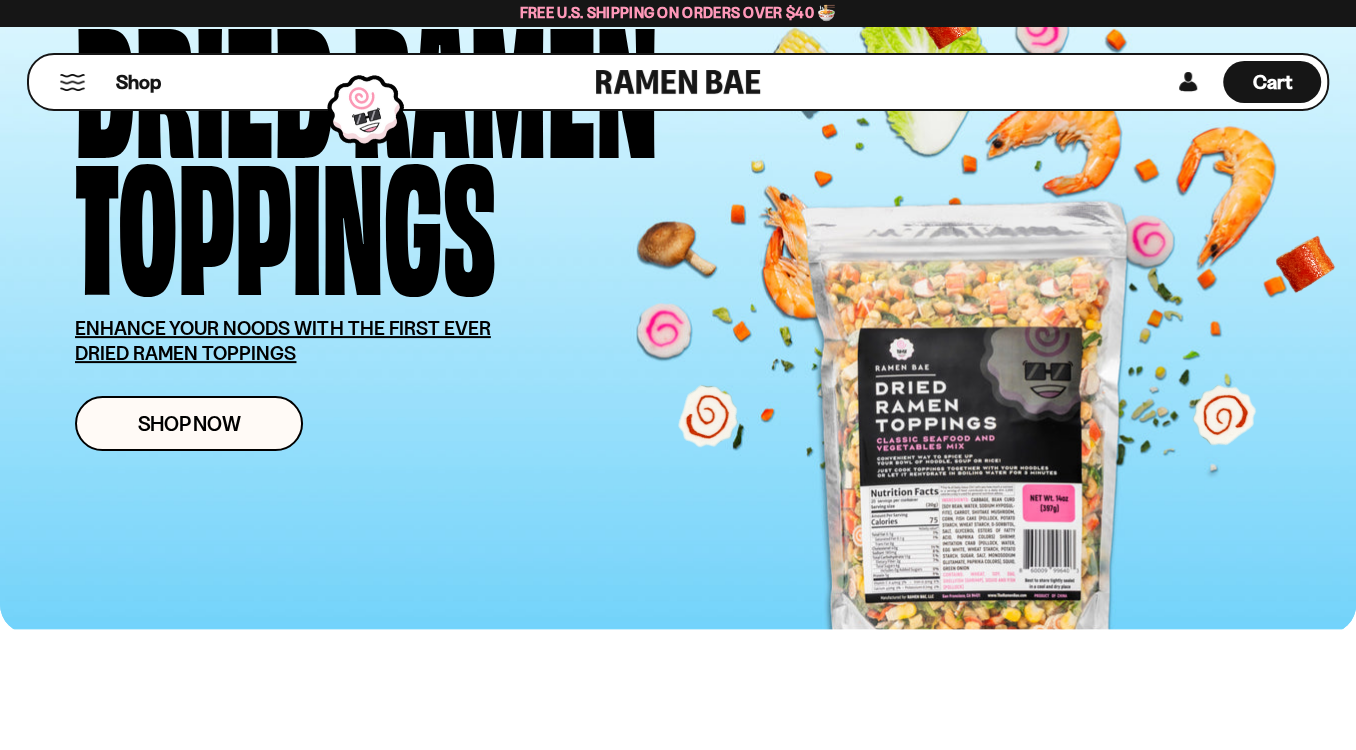 scroll, scrollTop: 200, scrollLeft: 0, axis: vertical 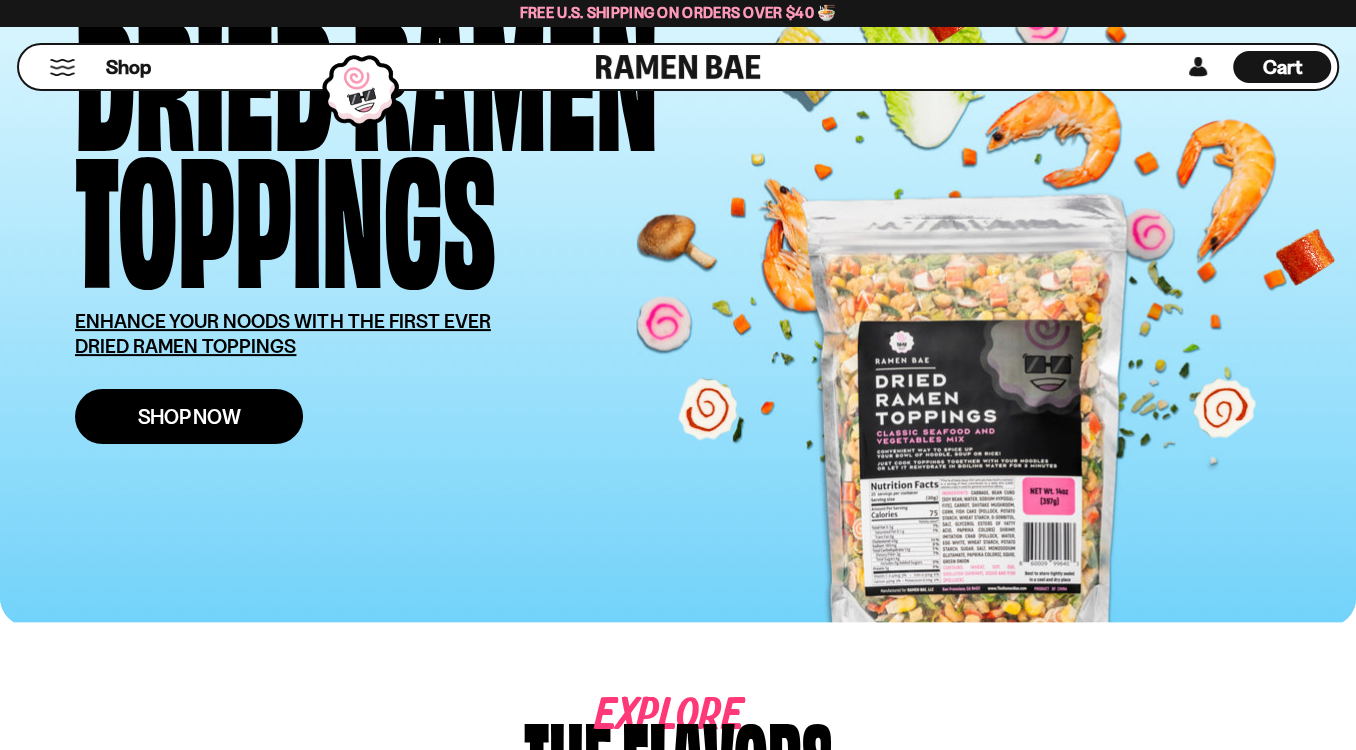 click on "Shop Now" at bounding box center [189, 416] 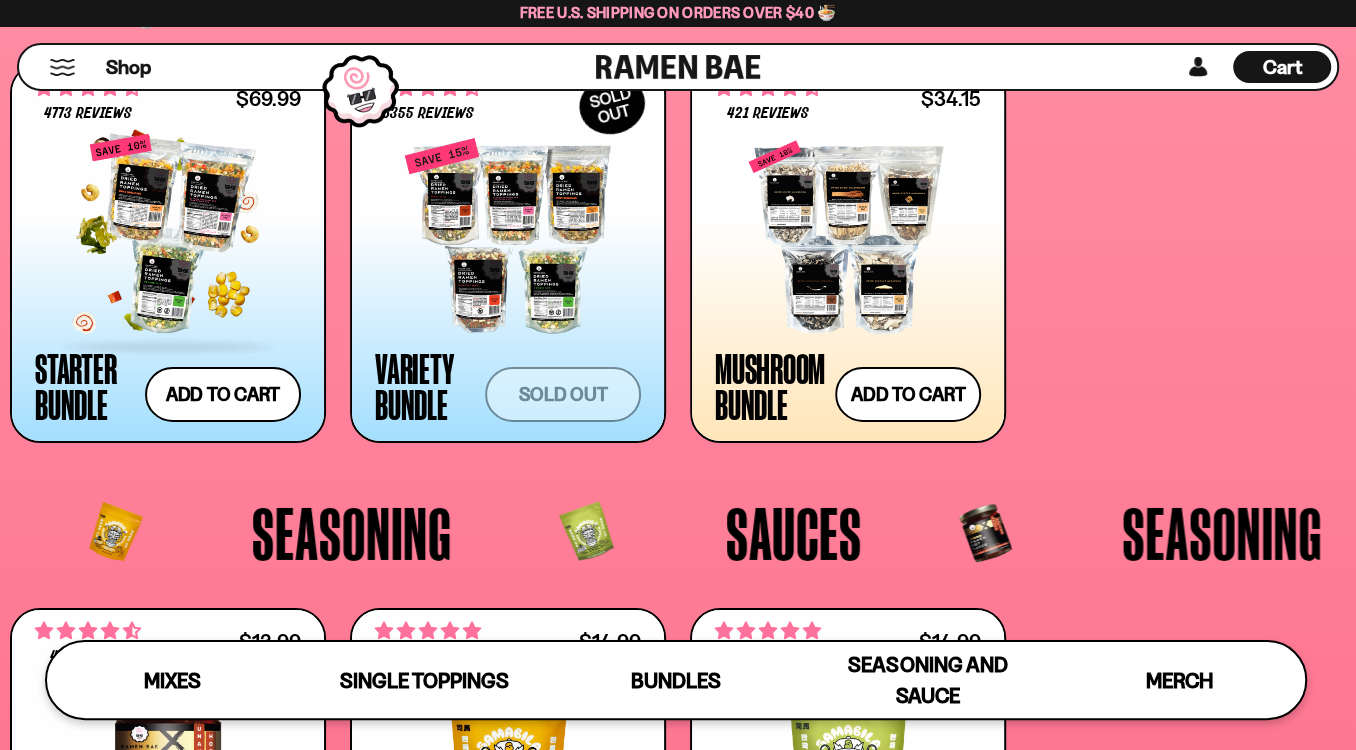 scroll, scrollTop: 3785, scrollLeft: 0, axis: vertical 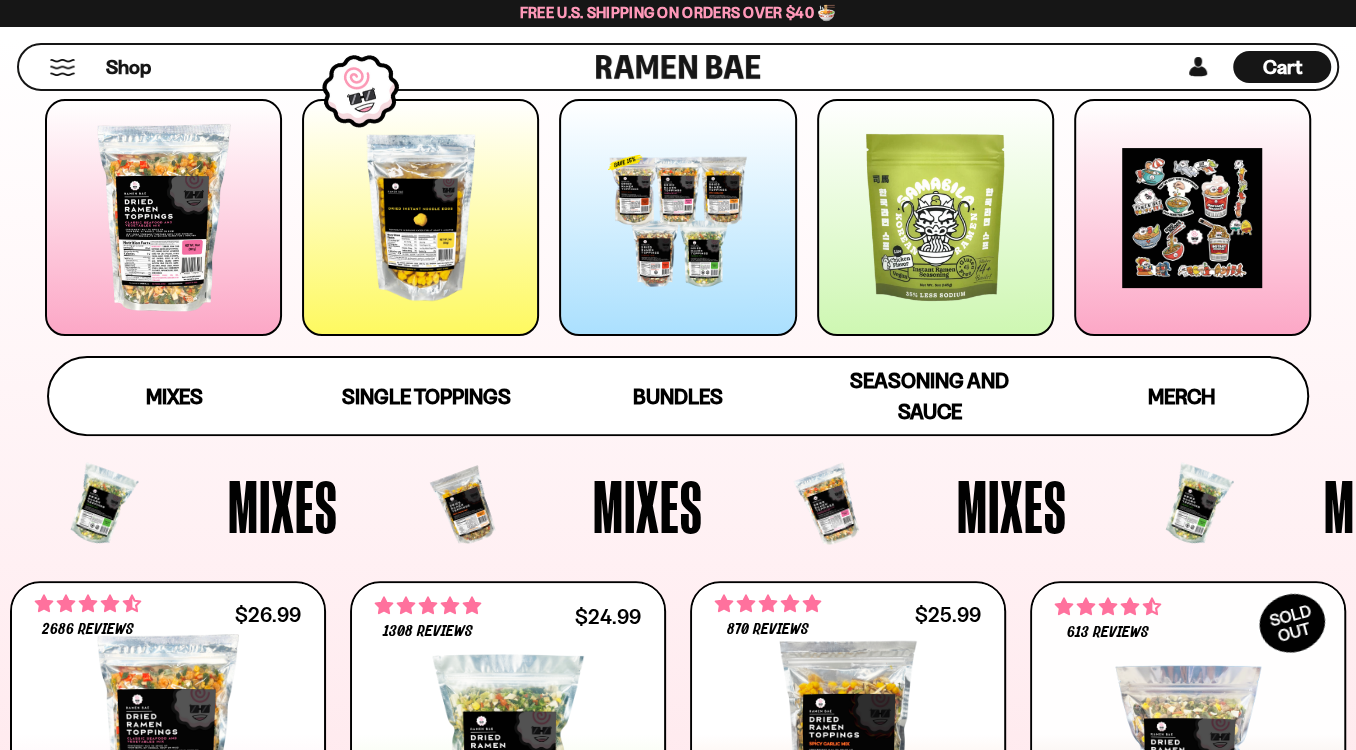click at bounding box center [163, 217] 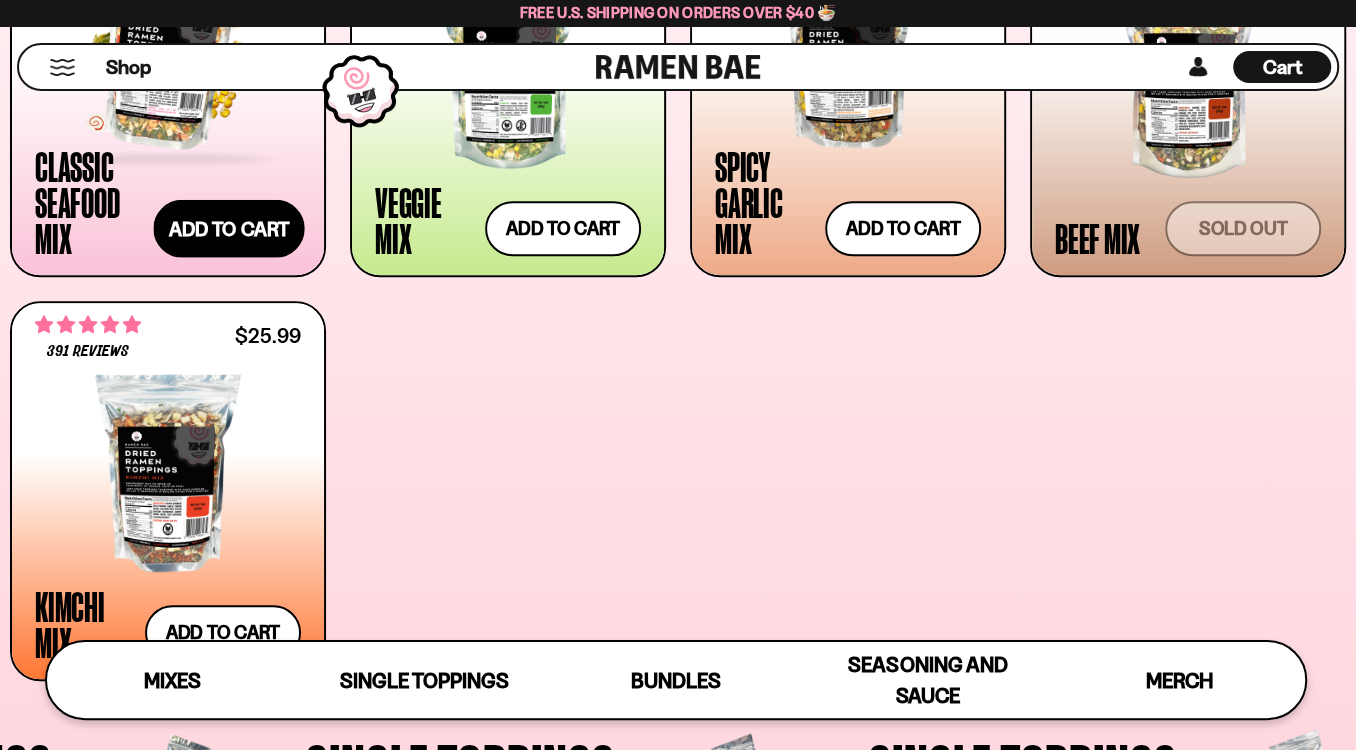scroll, scrollTop: 1035, scrollLeft: 0, axis: vertical 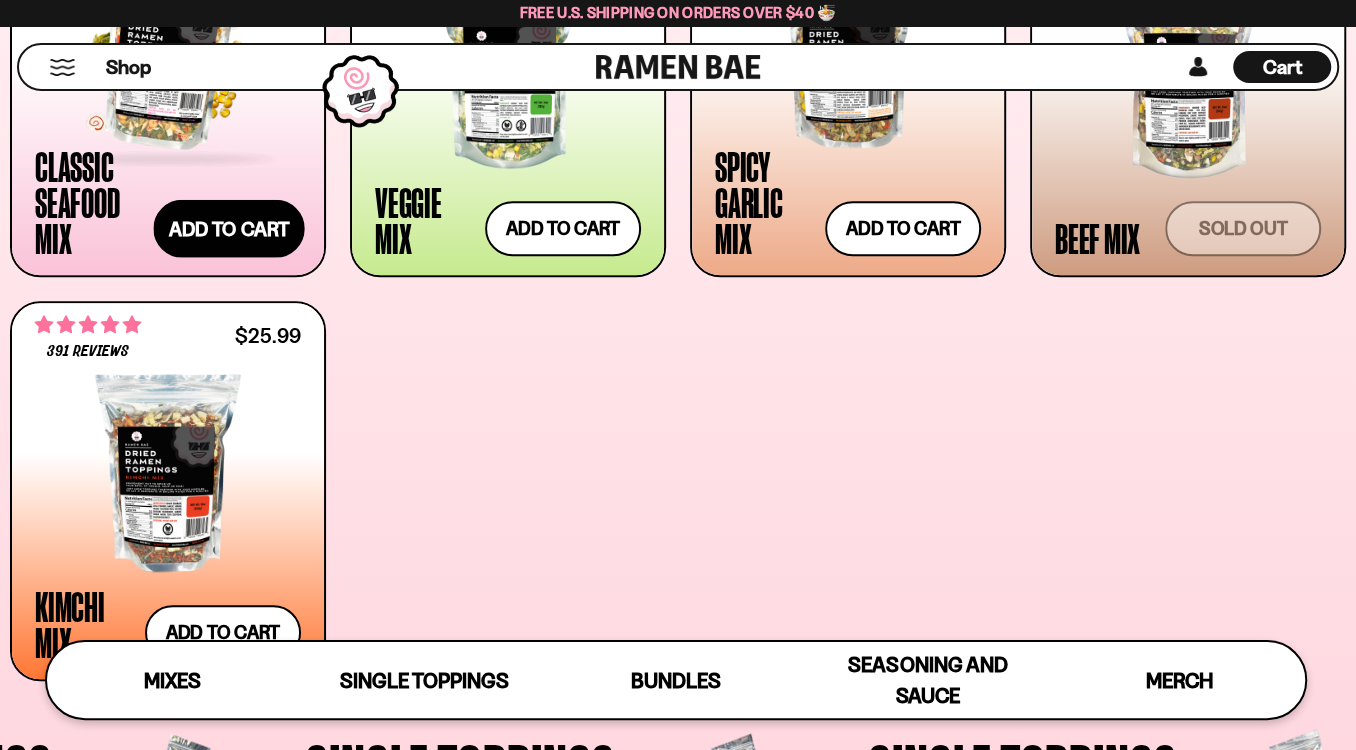 click on "Add to cart
Add
—
Regular price
$26.99
Regular price
Sale price
$26.99
Unit price
/
per" at bounding box center (228, 228) 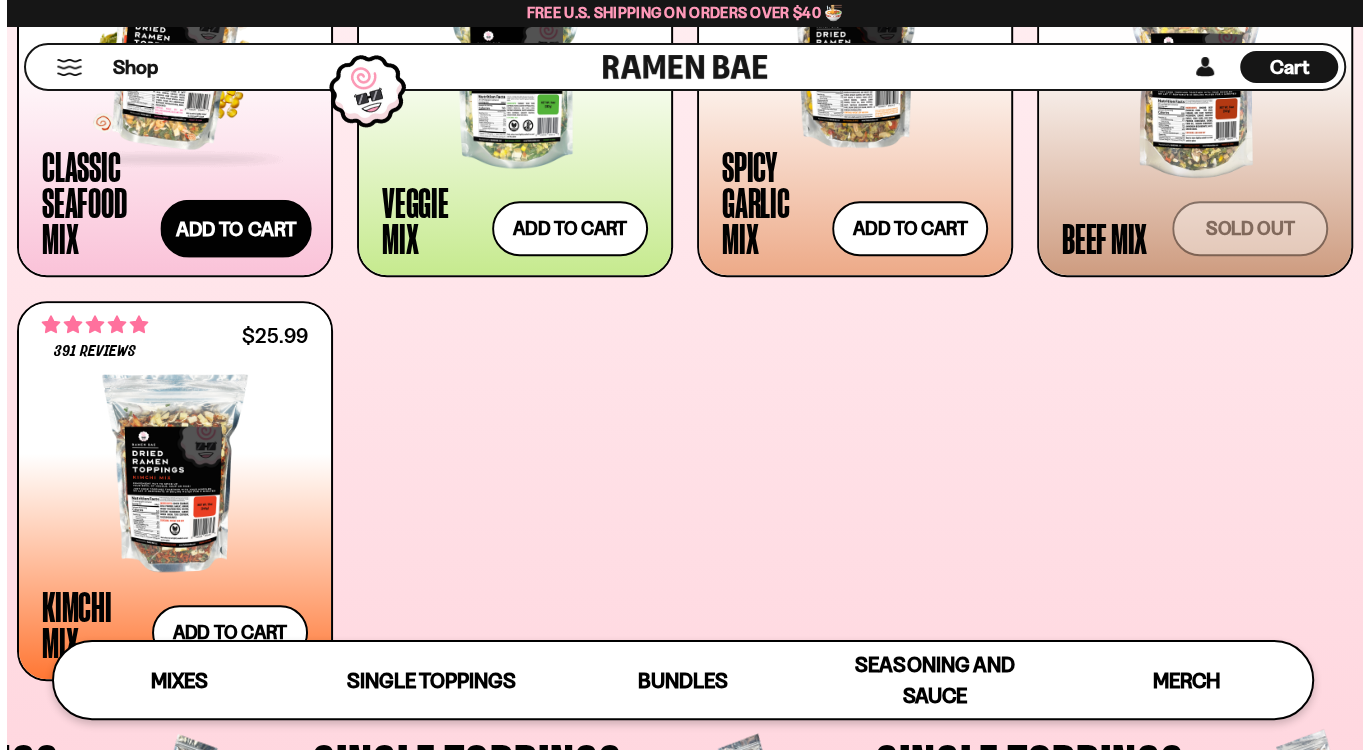 scroll, scrollTop: 939, scrollLeft: 0, axis: vertical 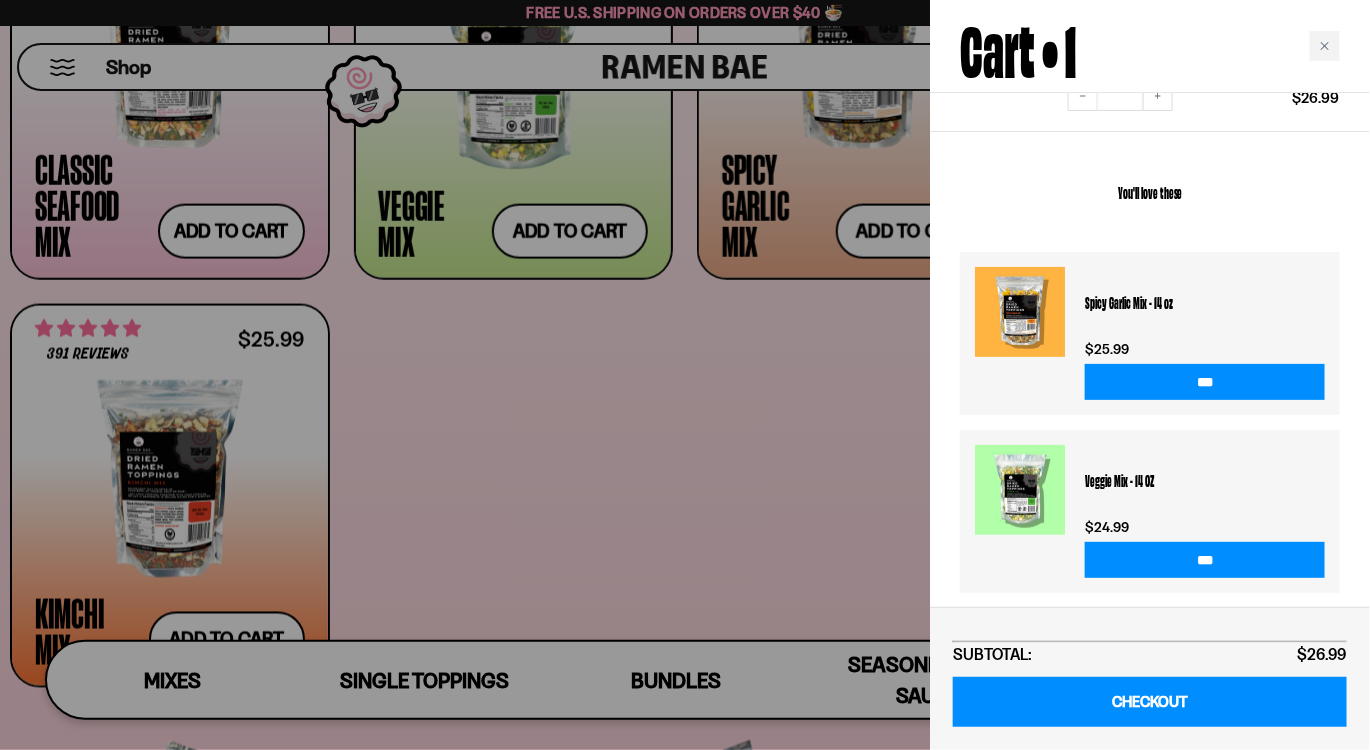 click at bounding box center [685, 375] 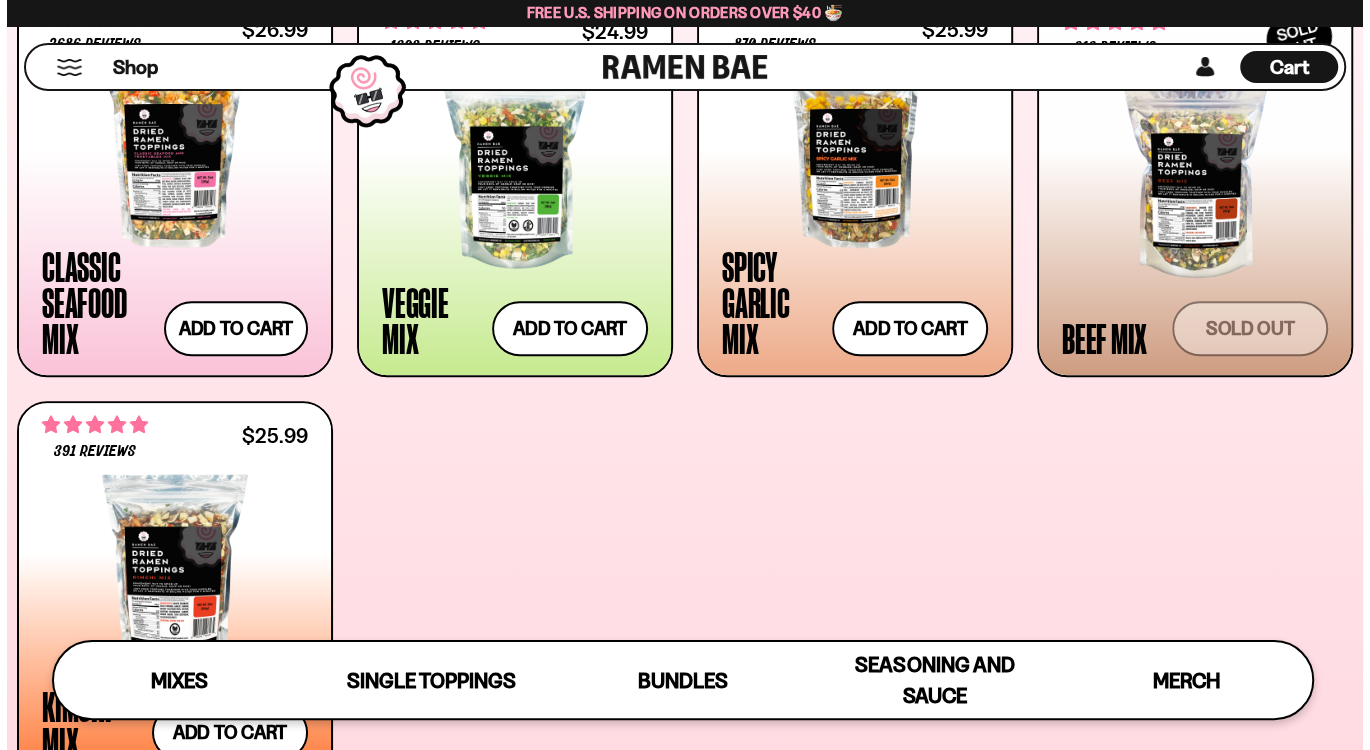 scroll, scrollTop: 736, scrollLeft: 0, axis: vertical 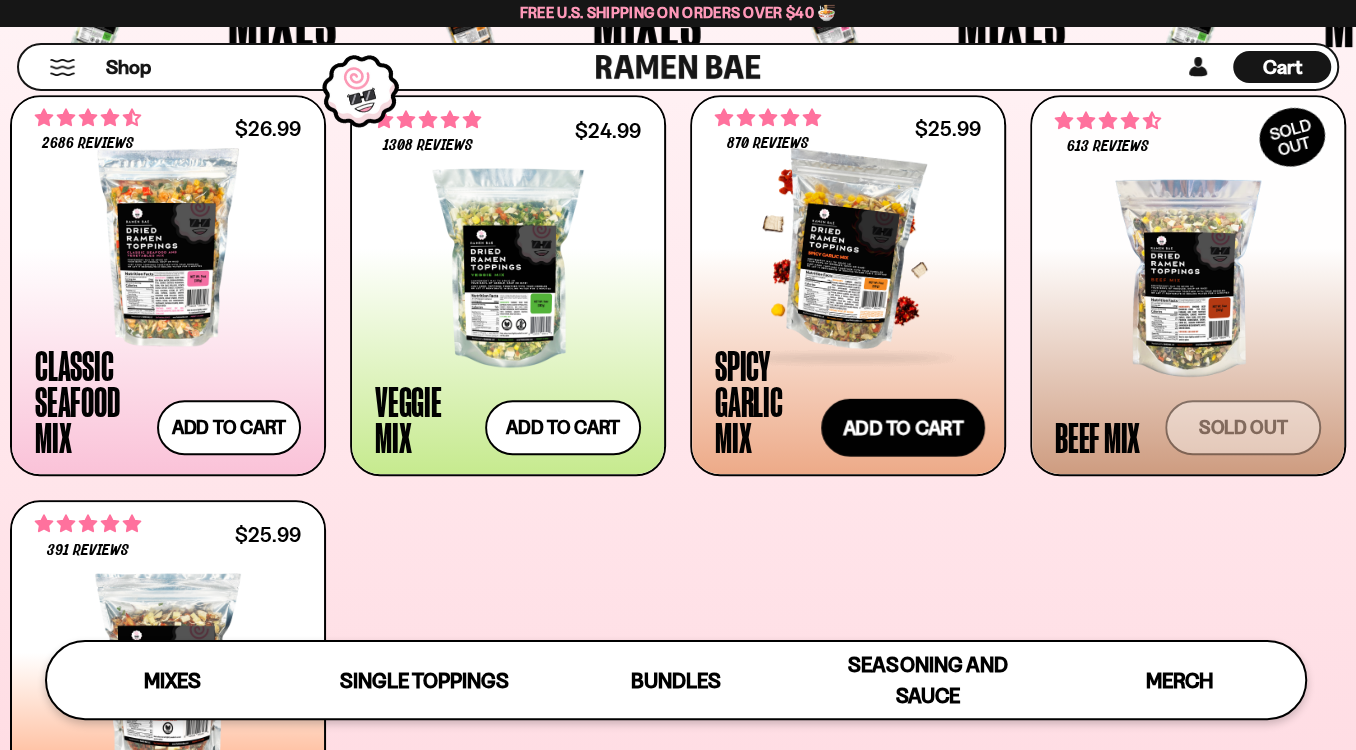 click on "Add to cart
Add
—
Regular price
$25.99
Regular price
Sale price
$25.99
Unit price
/
per" at bounding box center (903, 427) 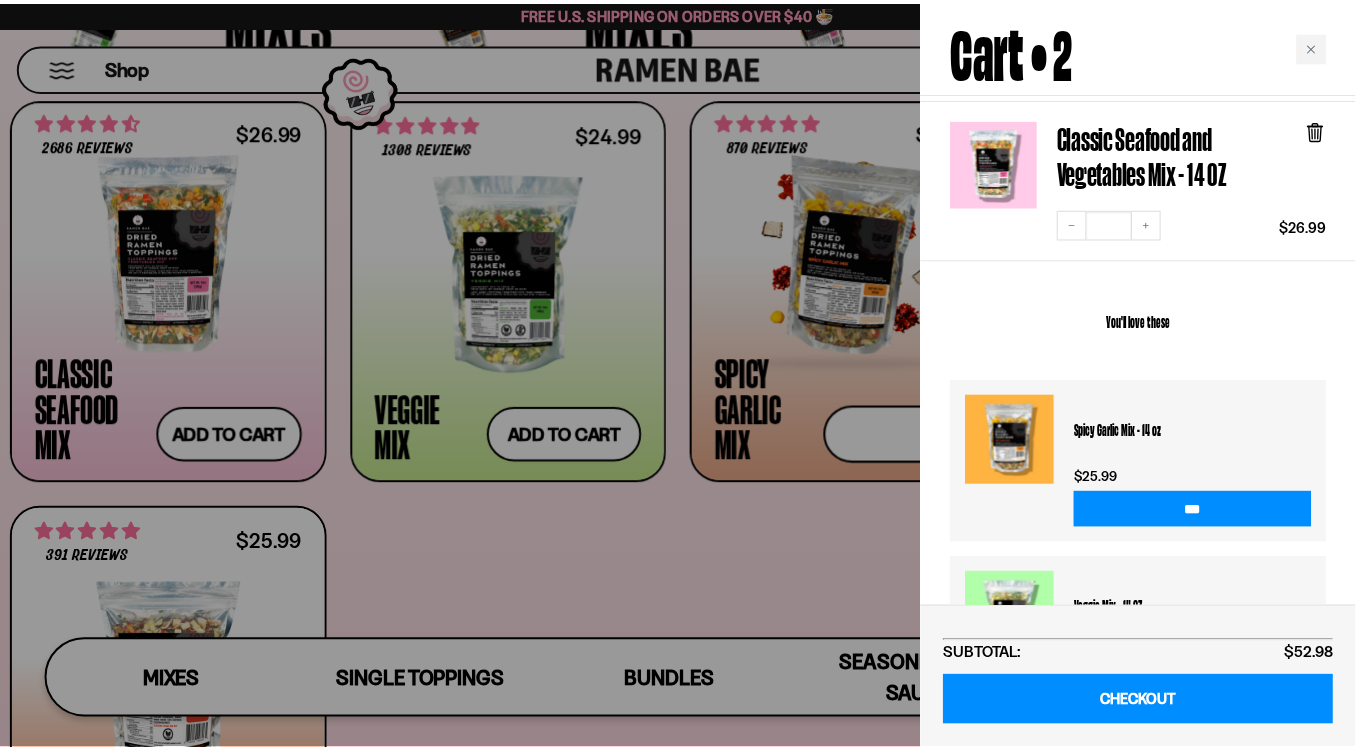 scroll, scrollTop: 427, scrollLeft: 0, axis: vertical 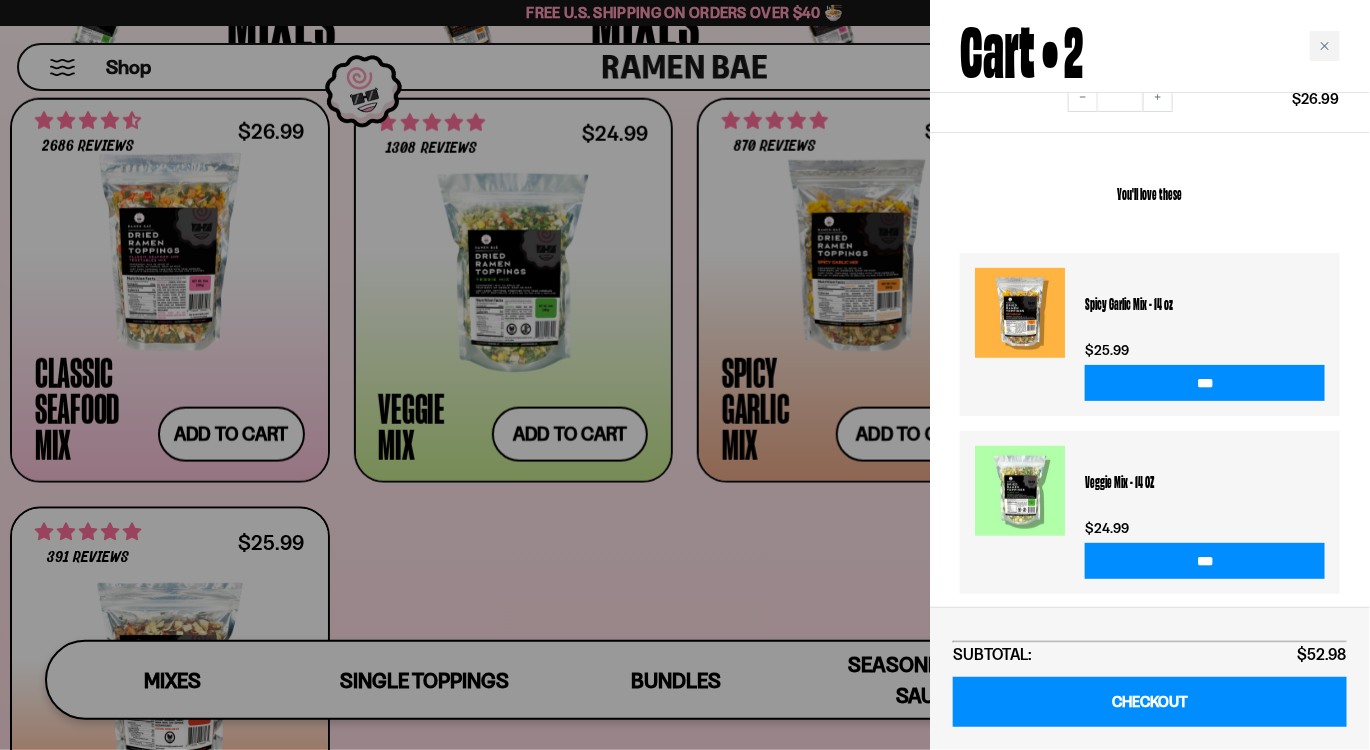 click at bounding box center (685, 375) 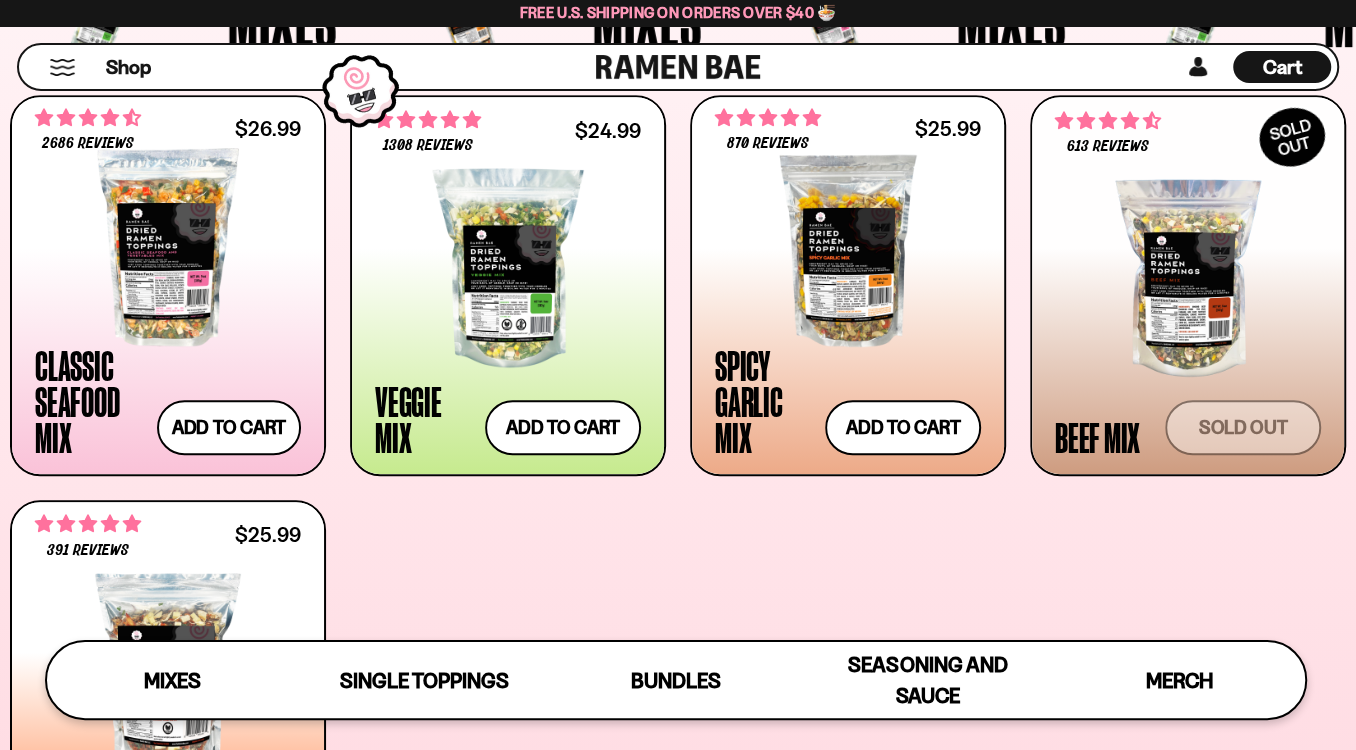 click on "2686 reviews
$26.99
Classic Seafood Mix
Add to cart
Add
—
Regular price
$26.99
Regular price
Sale price
$26.99
Unit price
/
per" at bounding box center (678, 487) 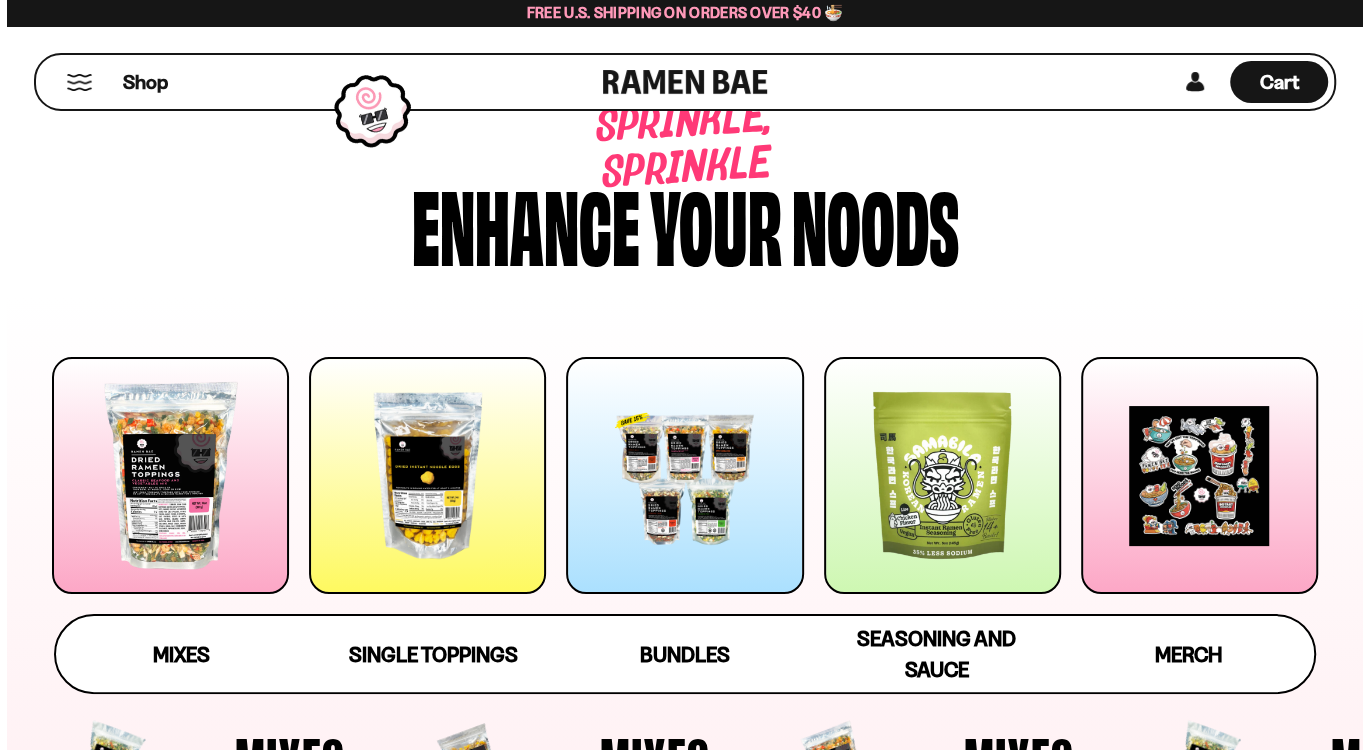 scroll, scrollTop: 0, scrollLeft: 0, axis: both 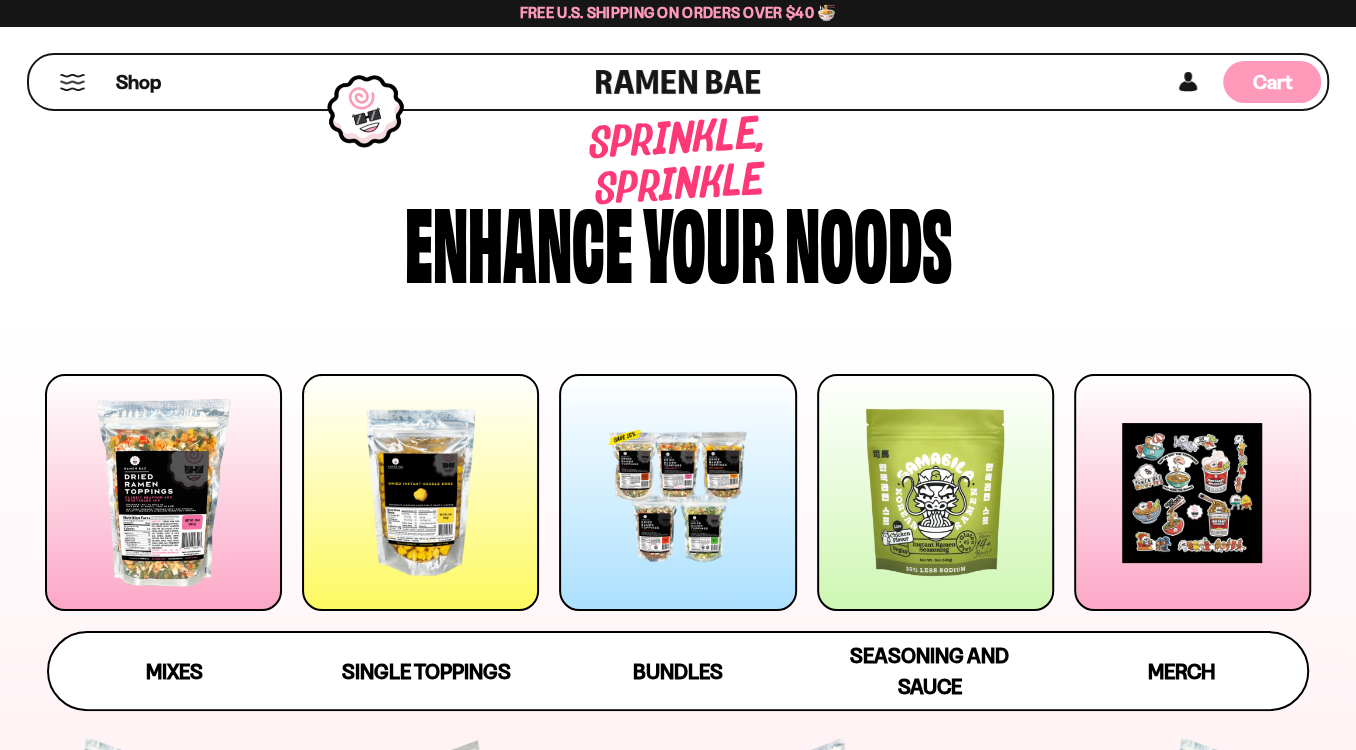 click on "Cart" at bounding box center (1272, 82) 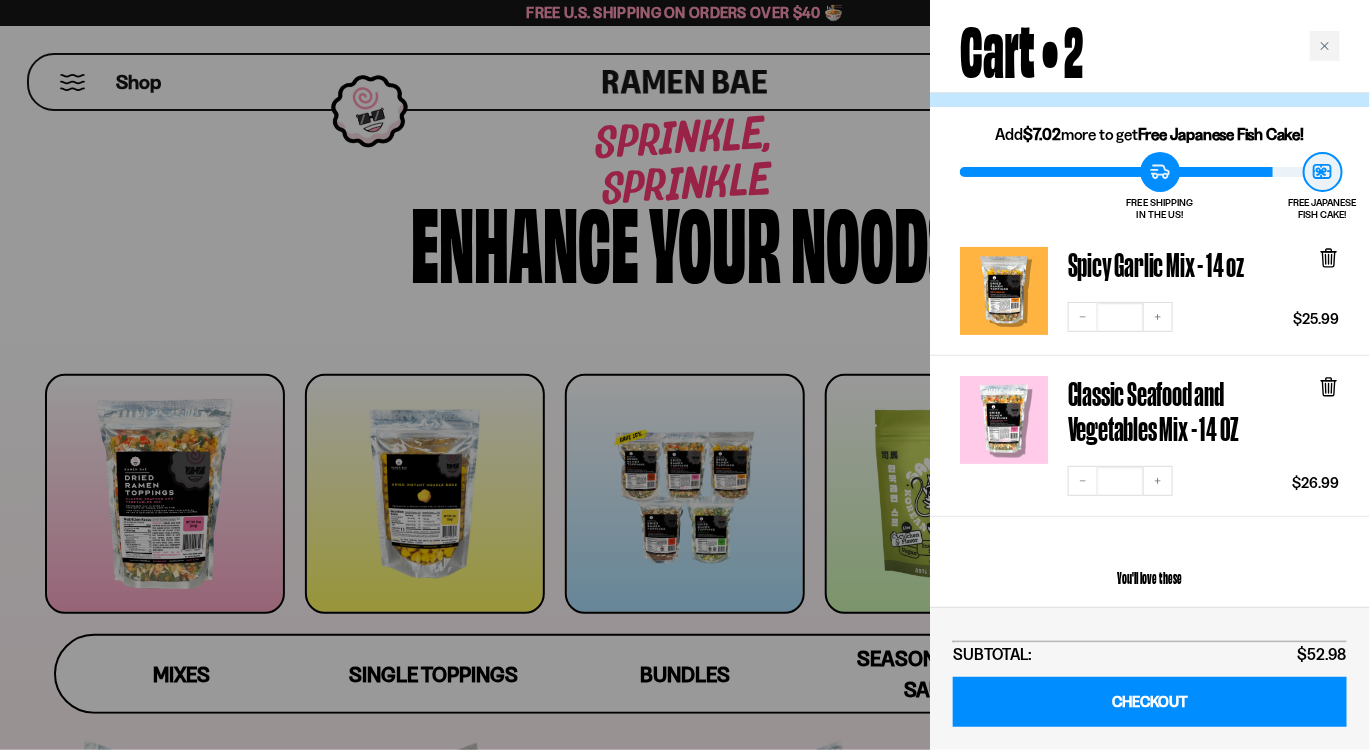 scroll, scrollTop: 27, scrollLeft: 0, axis: vertical 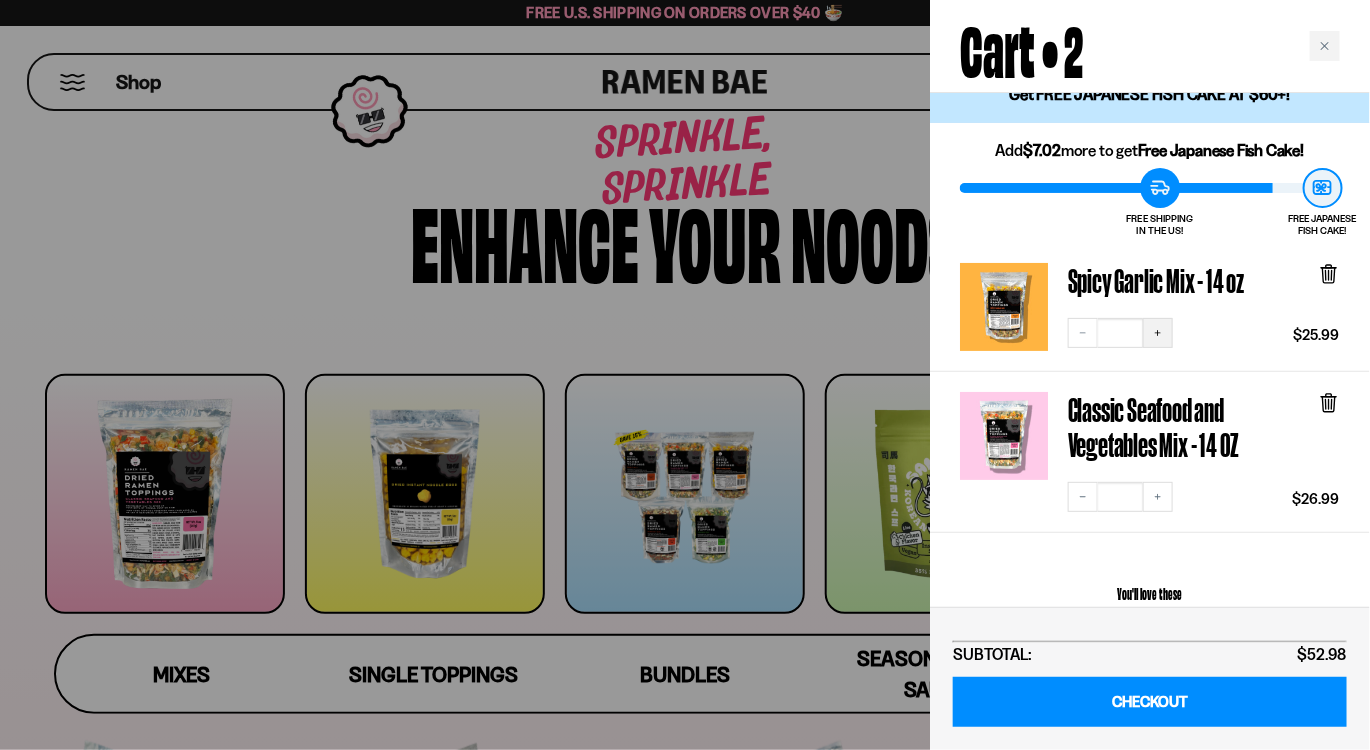 click 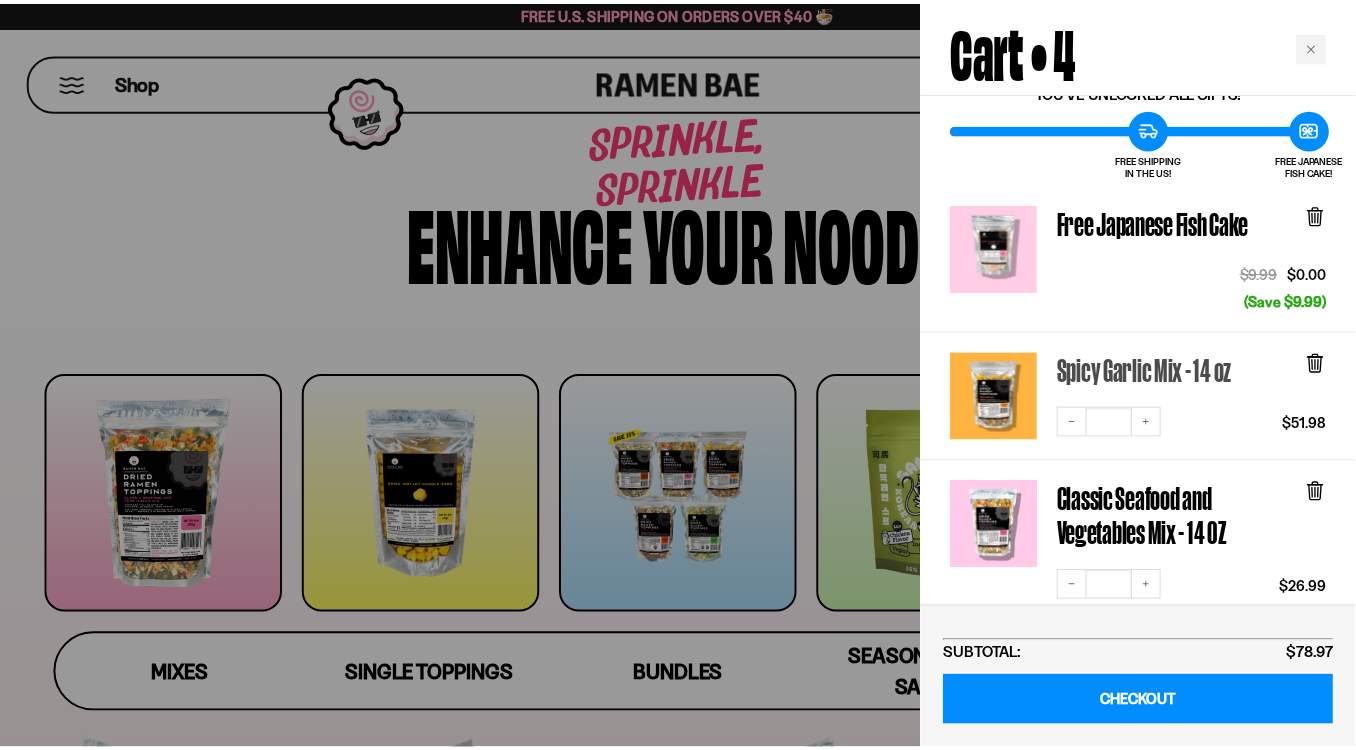 scroll, scrollTop: 127, scrollLeft: 0, axis: vertical 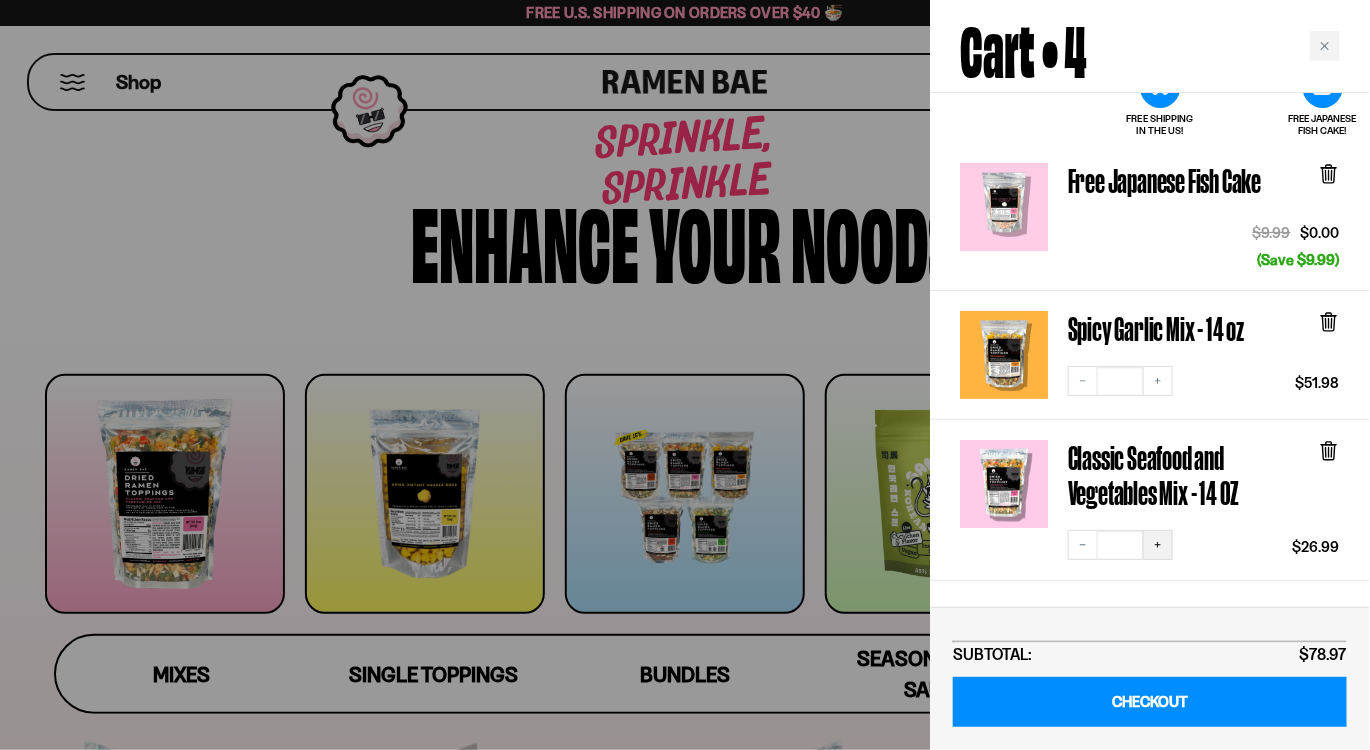 click 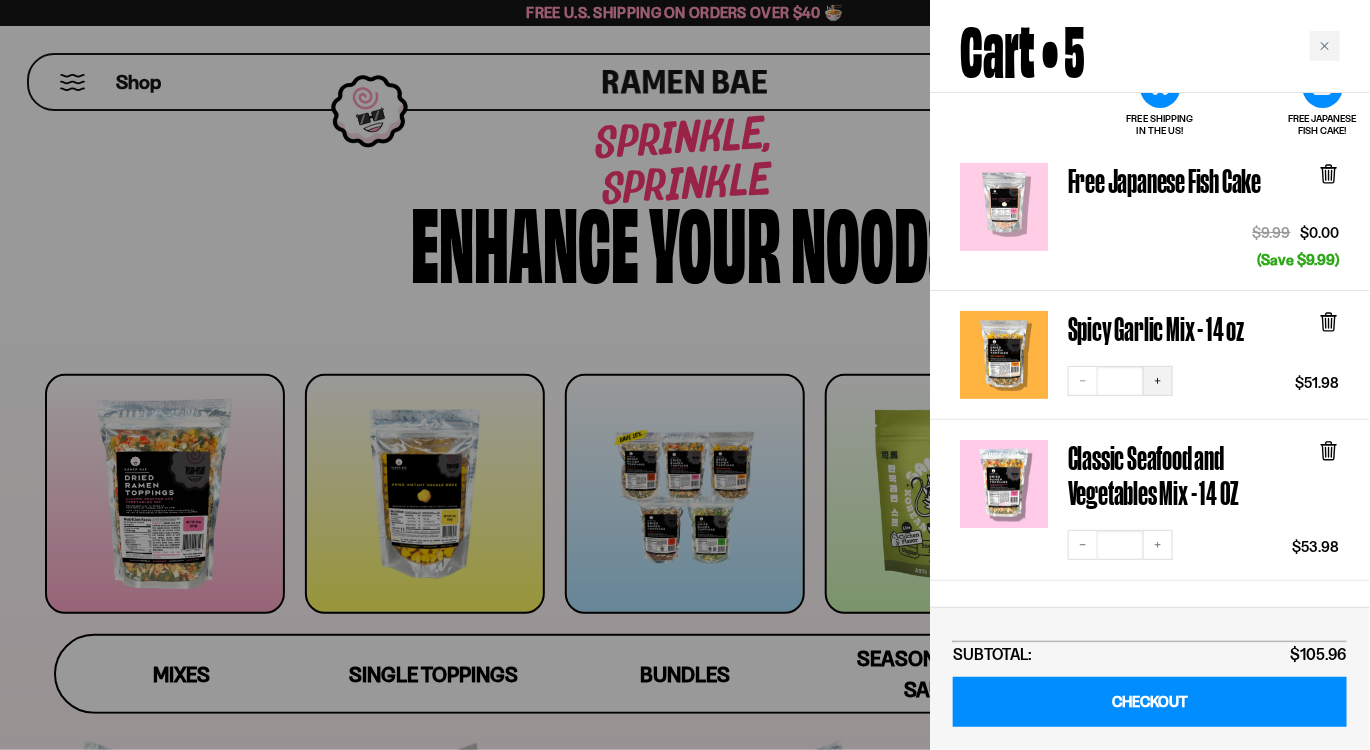 click 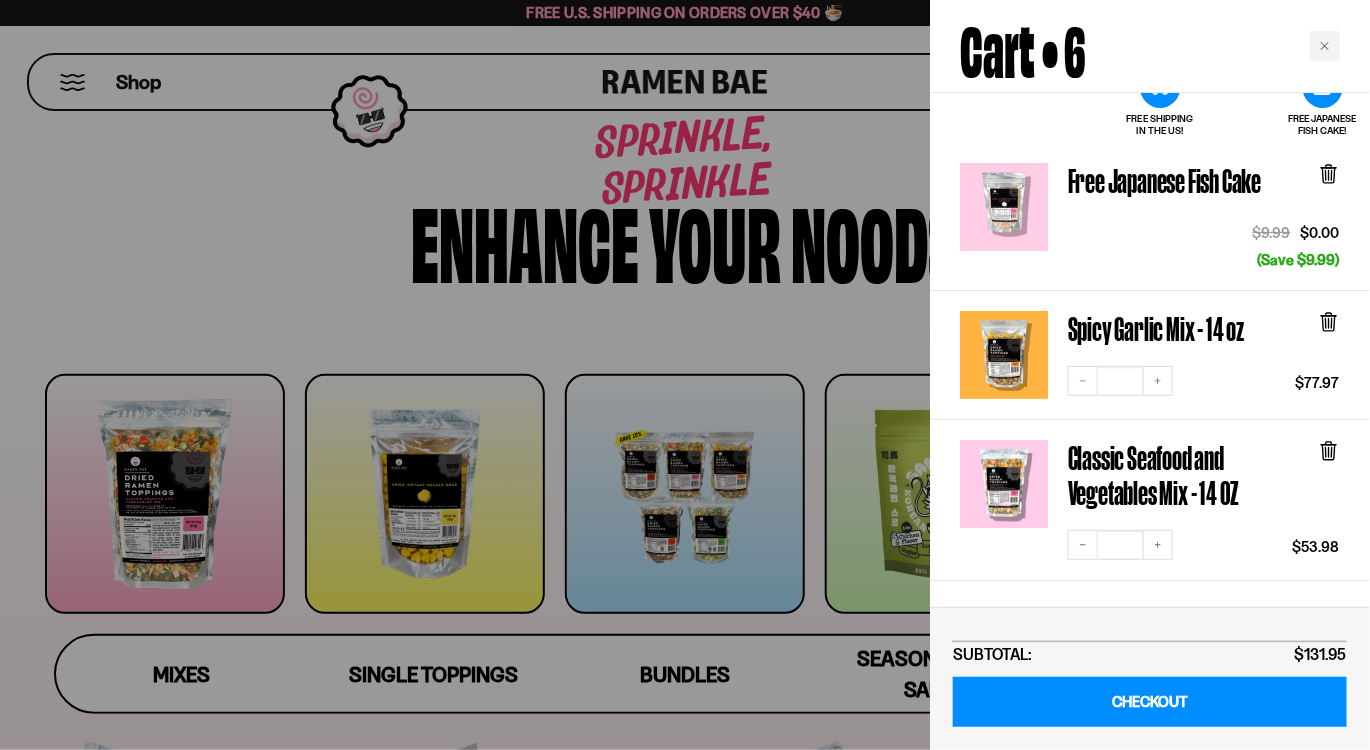 click 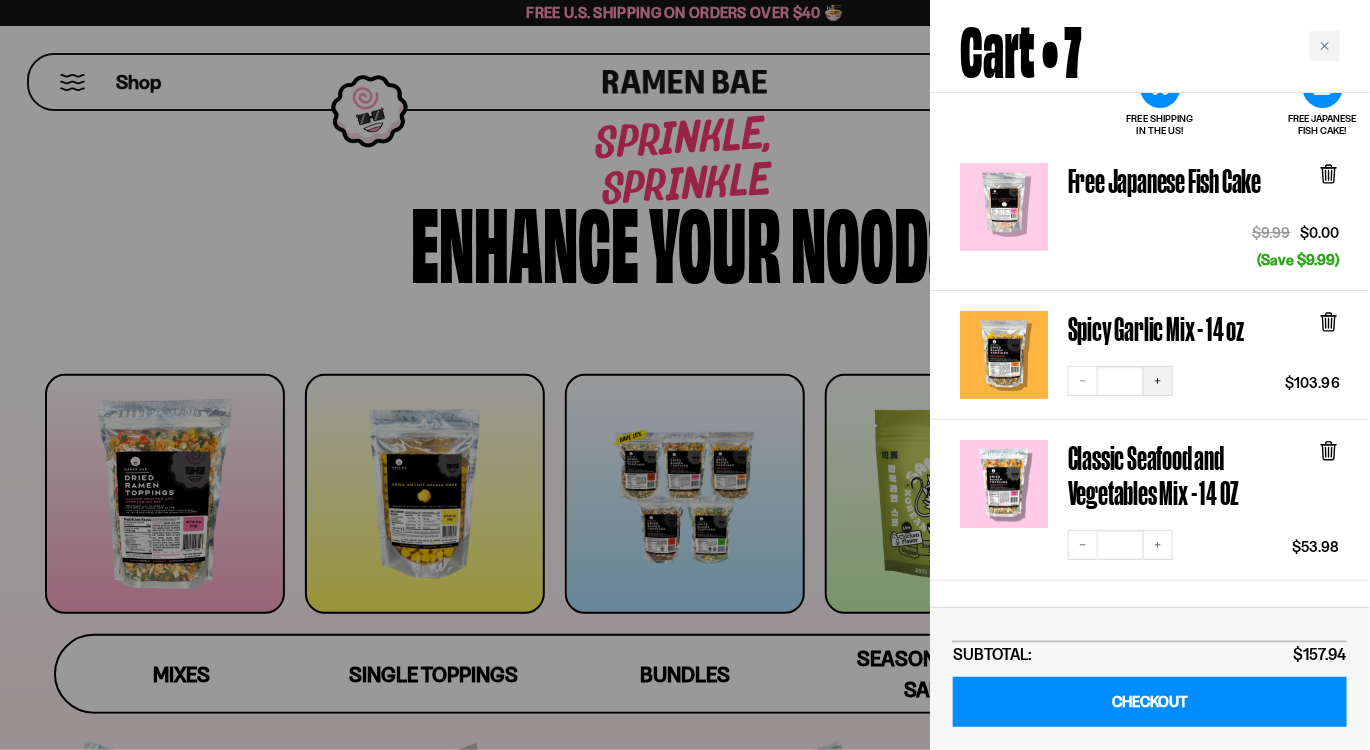 click 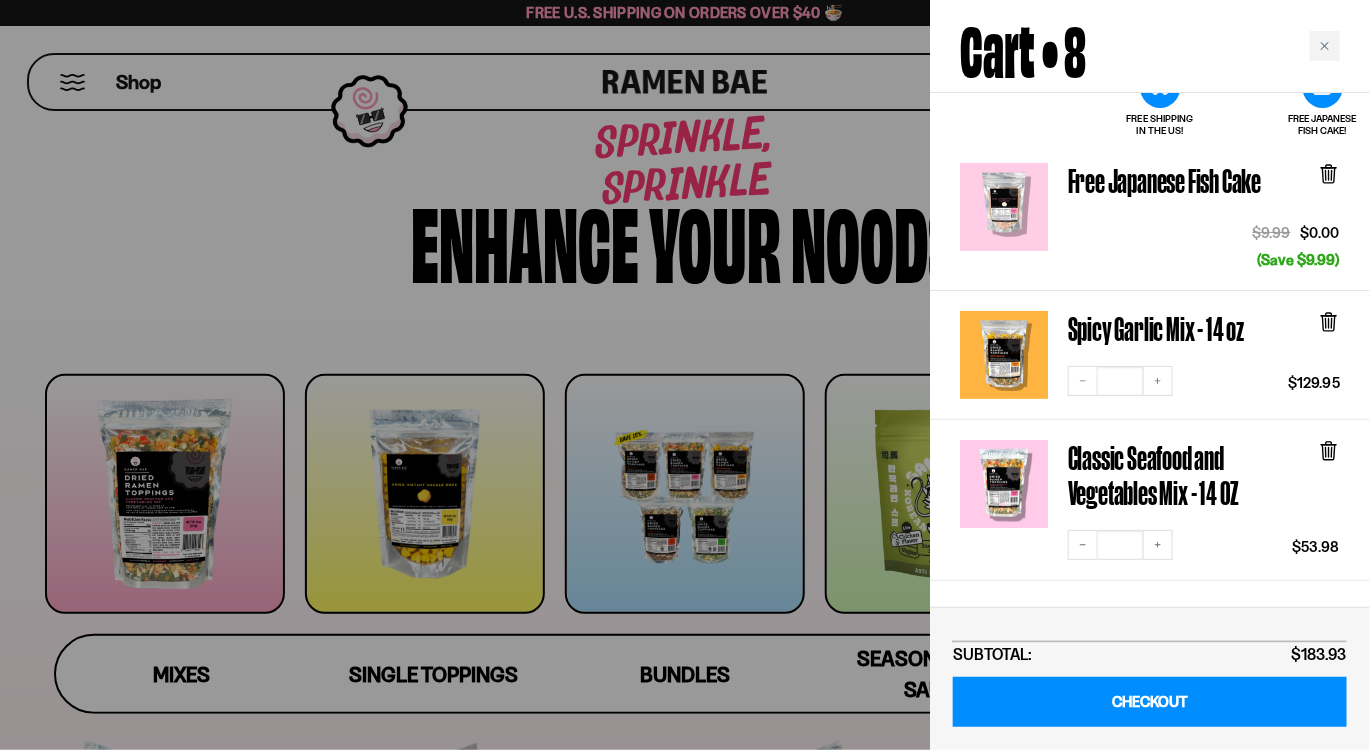 click 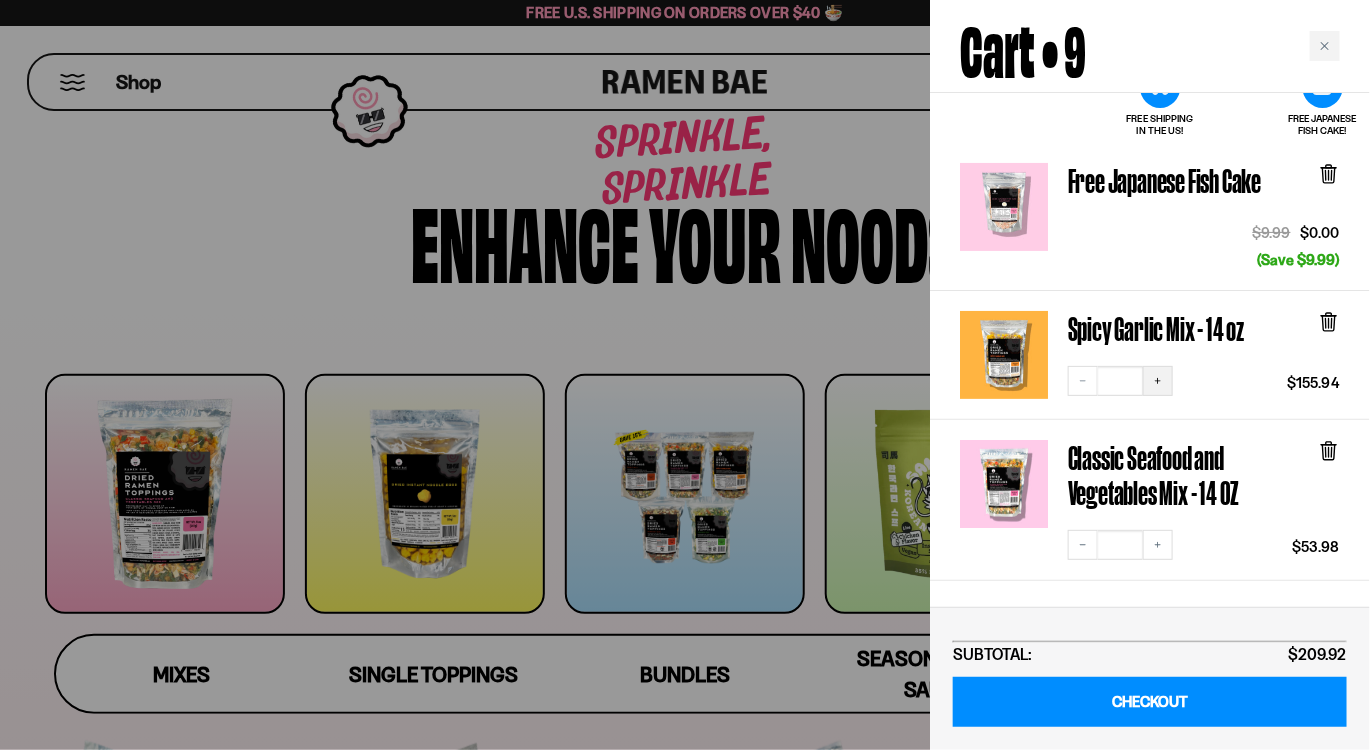 click 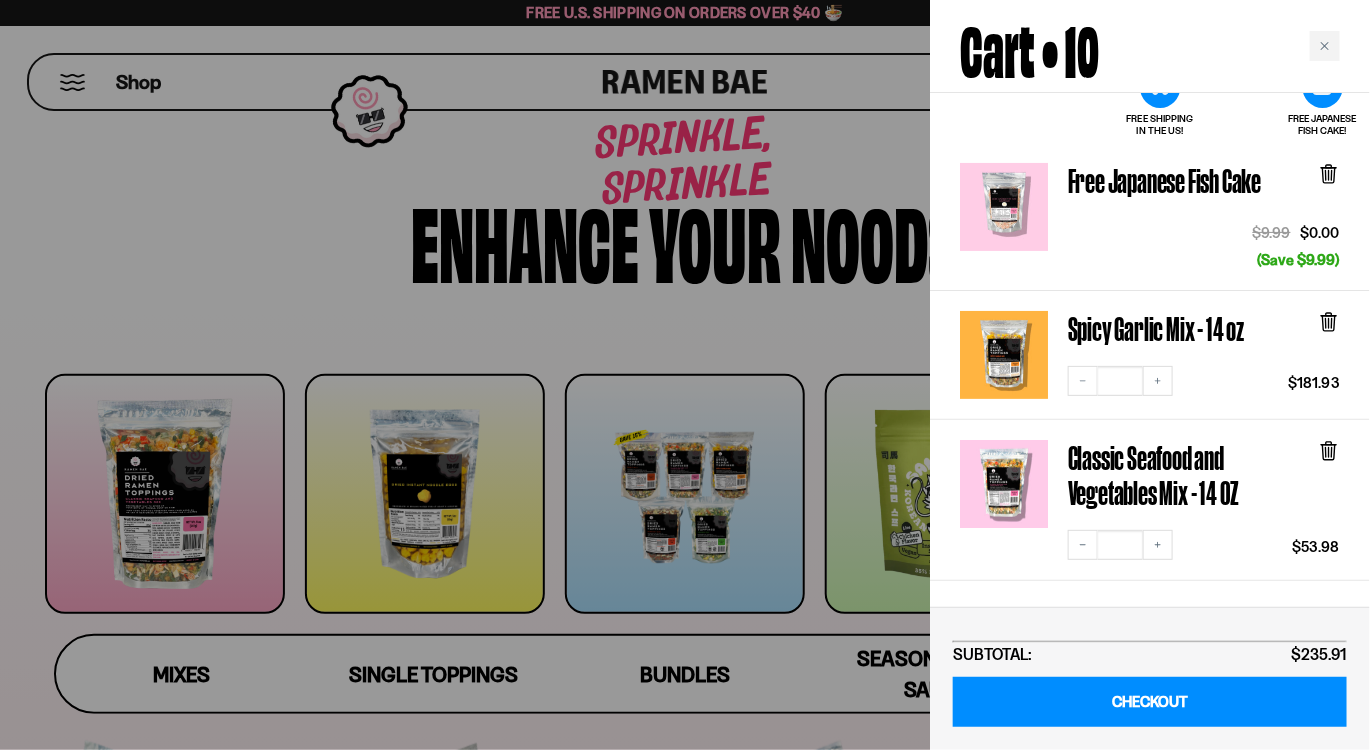 click 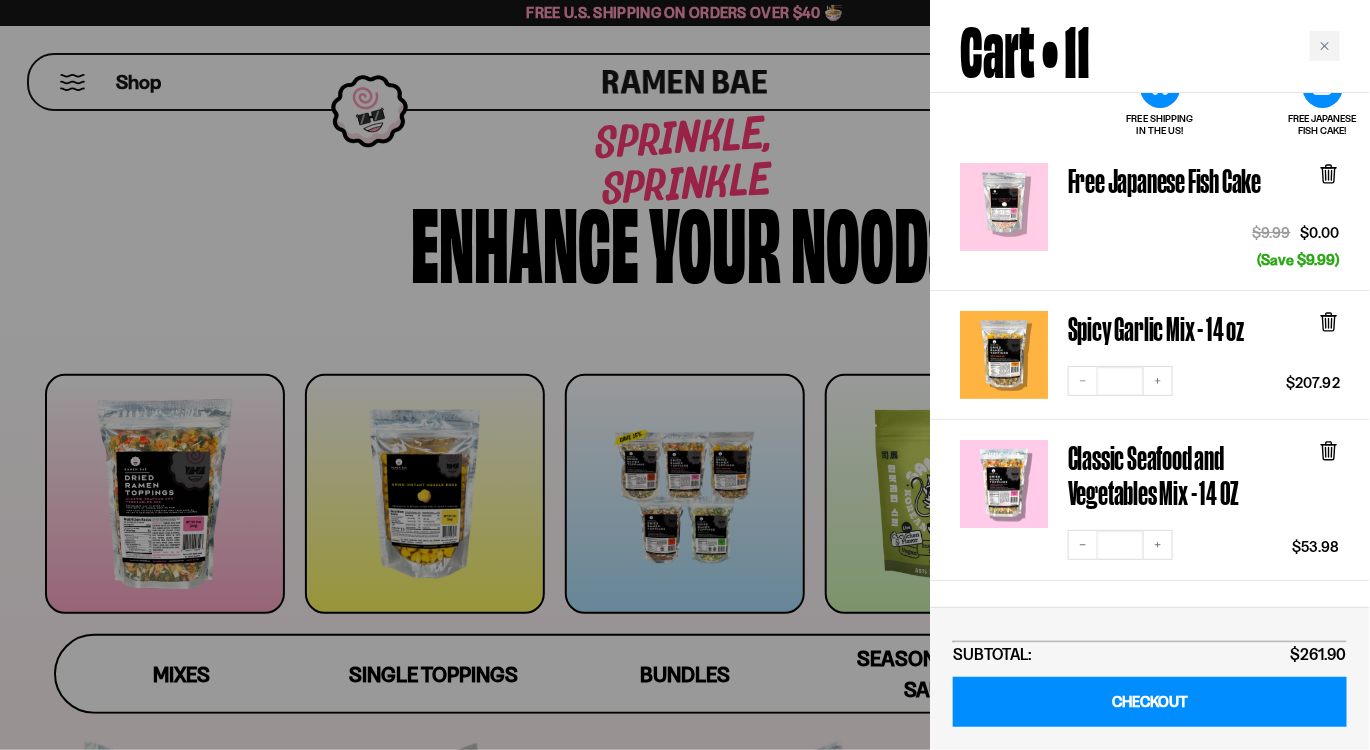 click at bounding box center [685, 375] 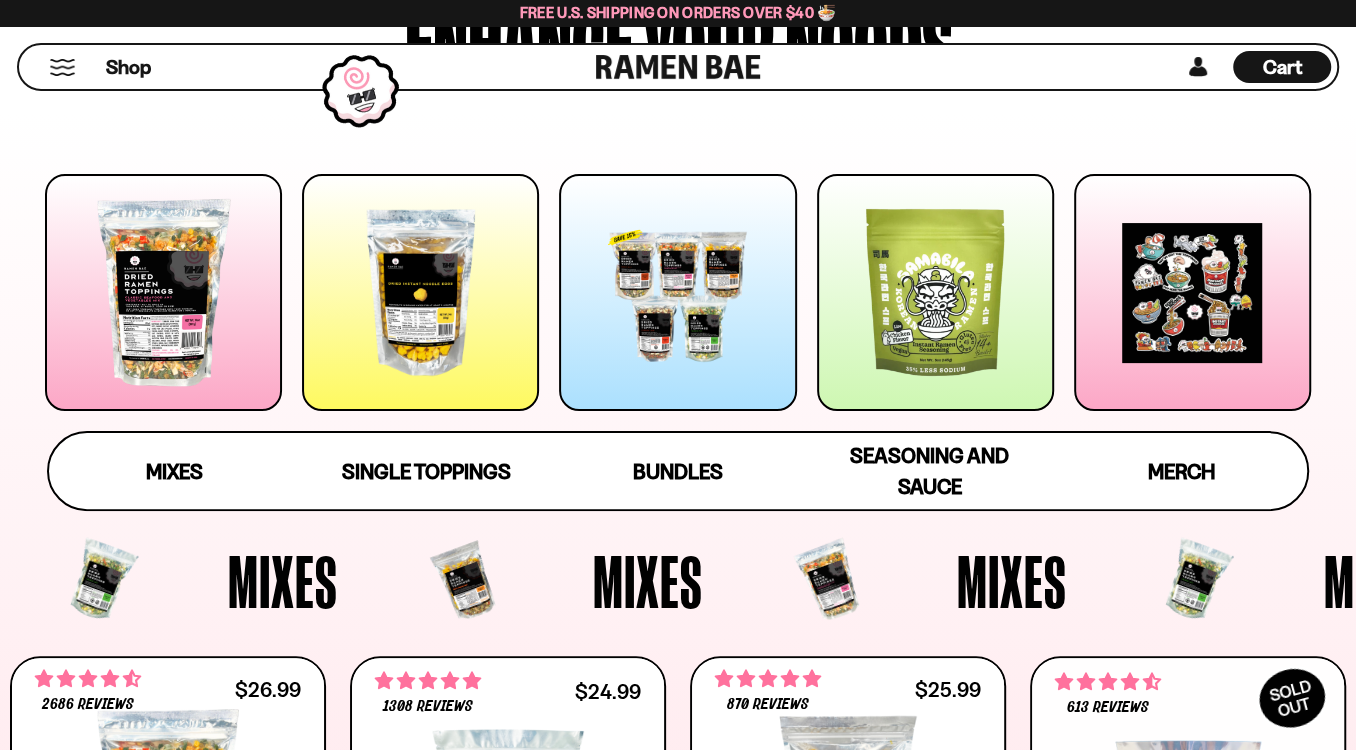 scroll, scrollTop: 300, scrollLeft: 0, axis: vertical 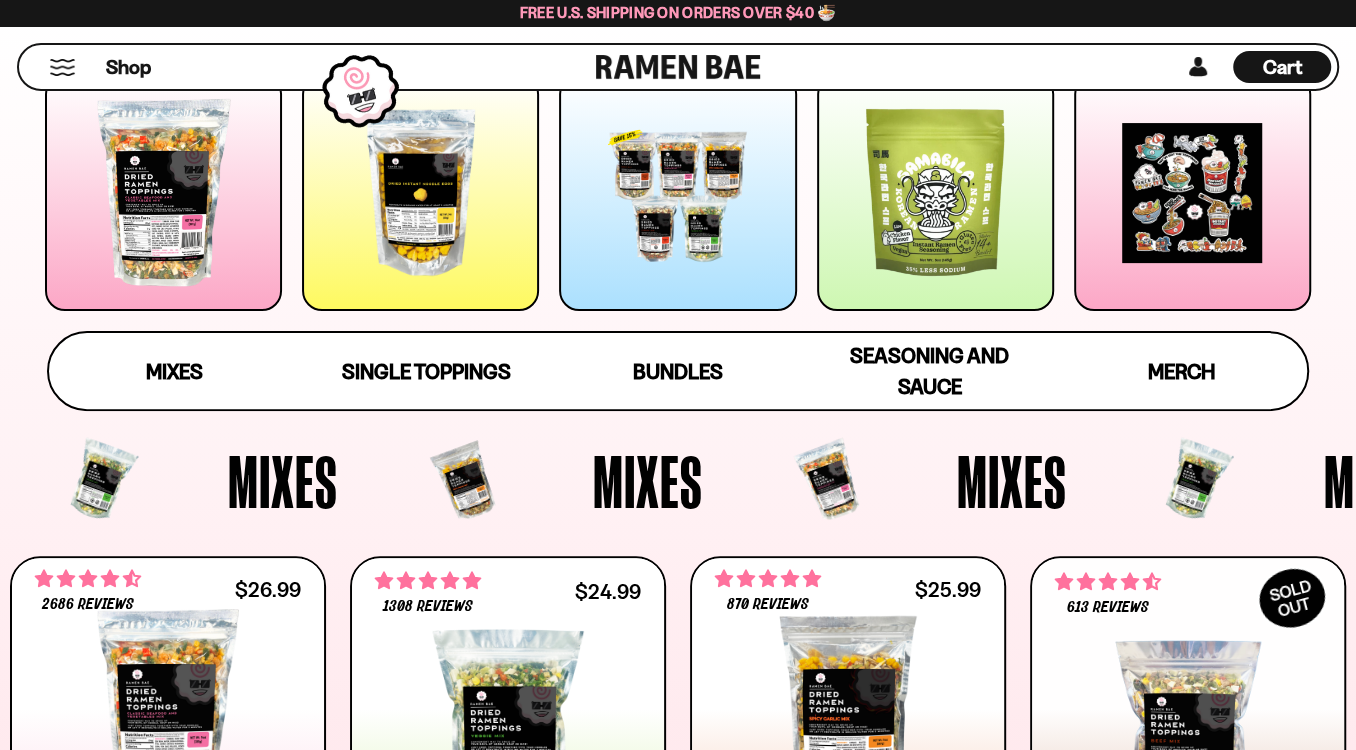 click at bounding box center (677, 192) 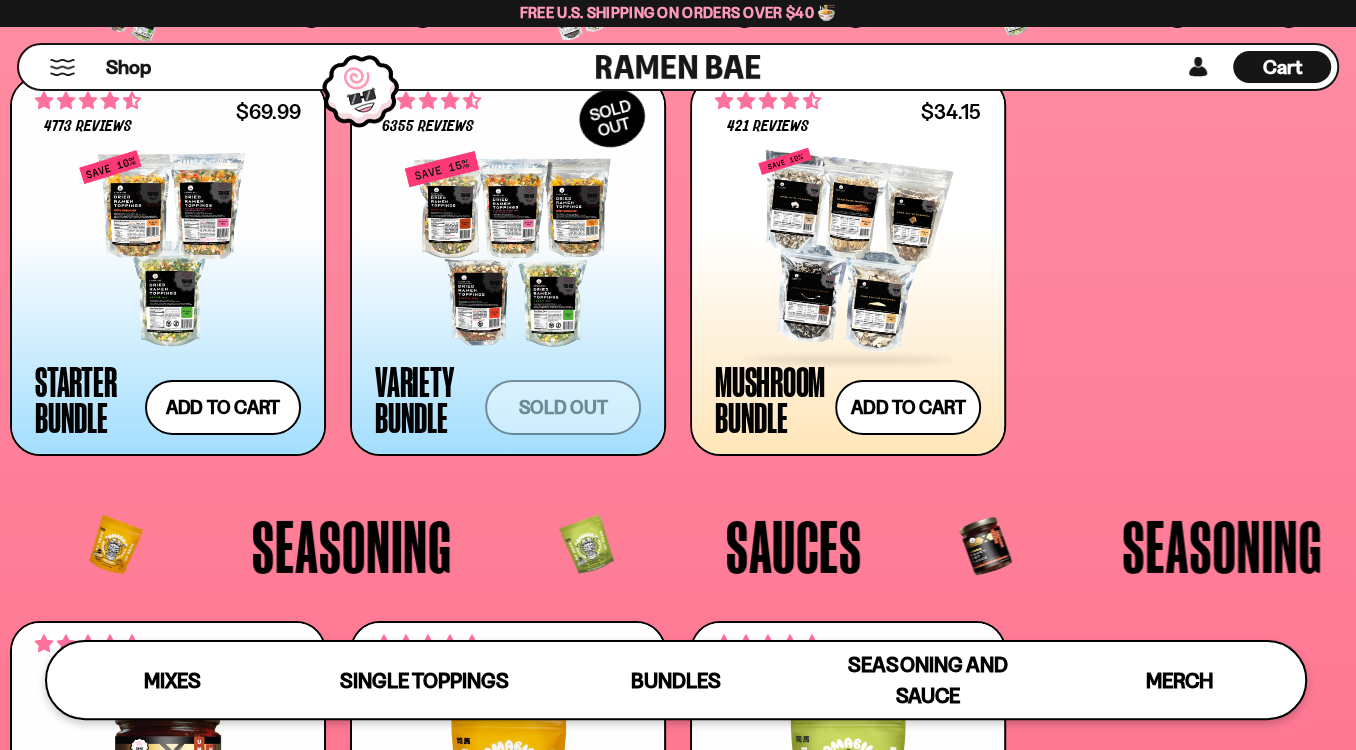 scroll, scrollTop: 4151, scrollLeft: 0, axis: vertical 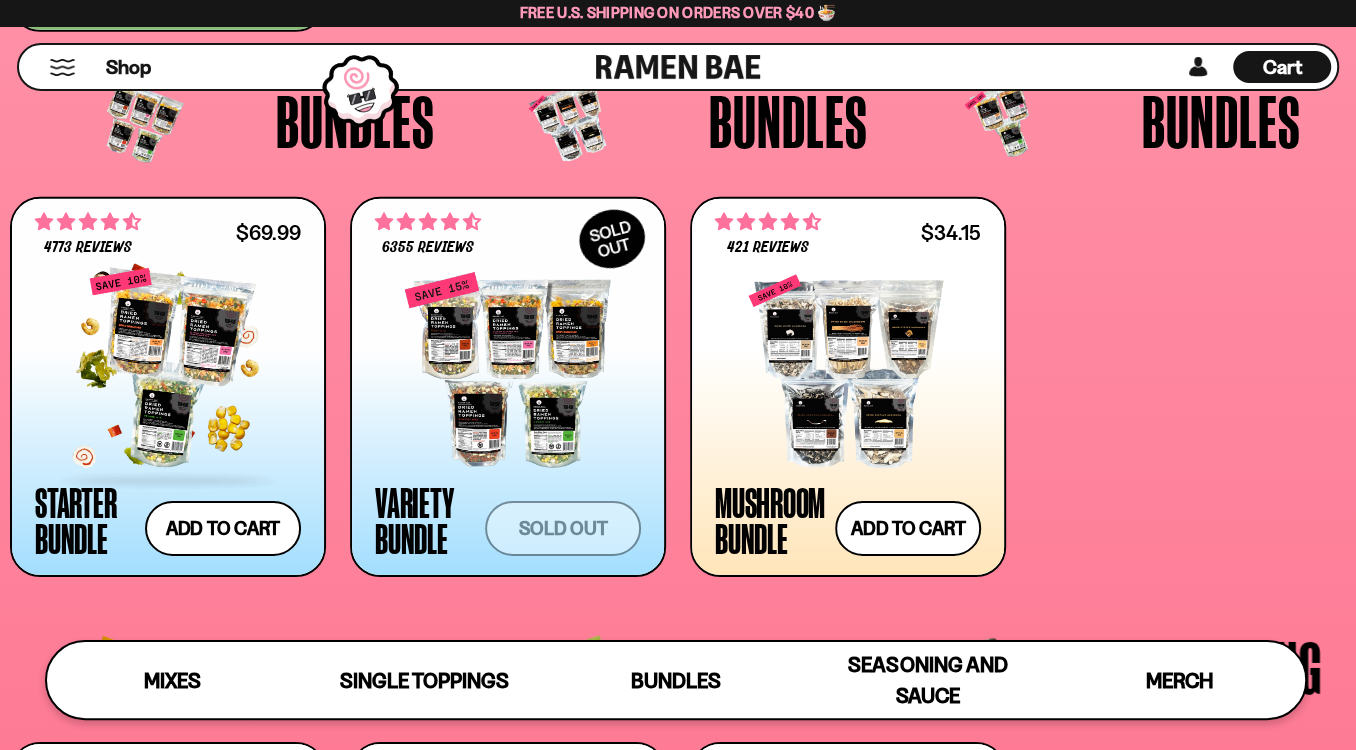 click at bounding box center [168, 370] 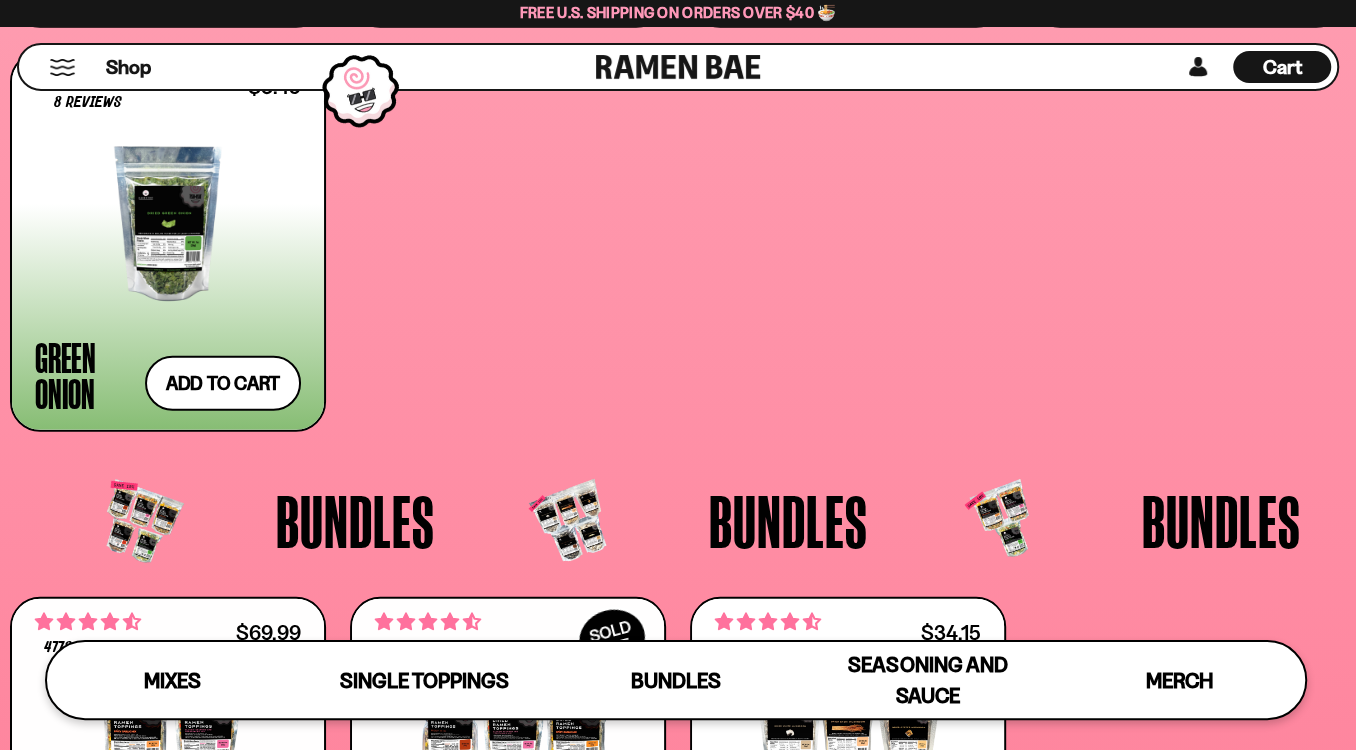 click on "Cart" at bounding box center [1282, 67] 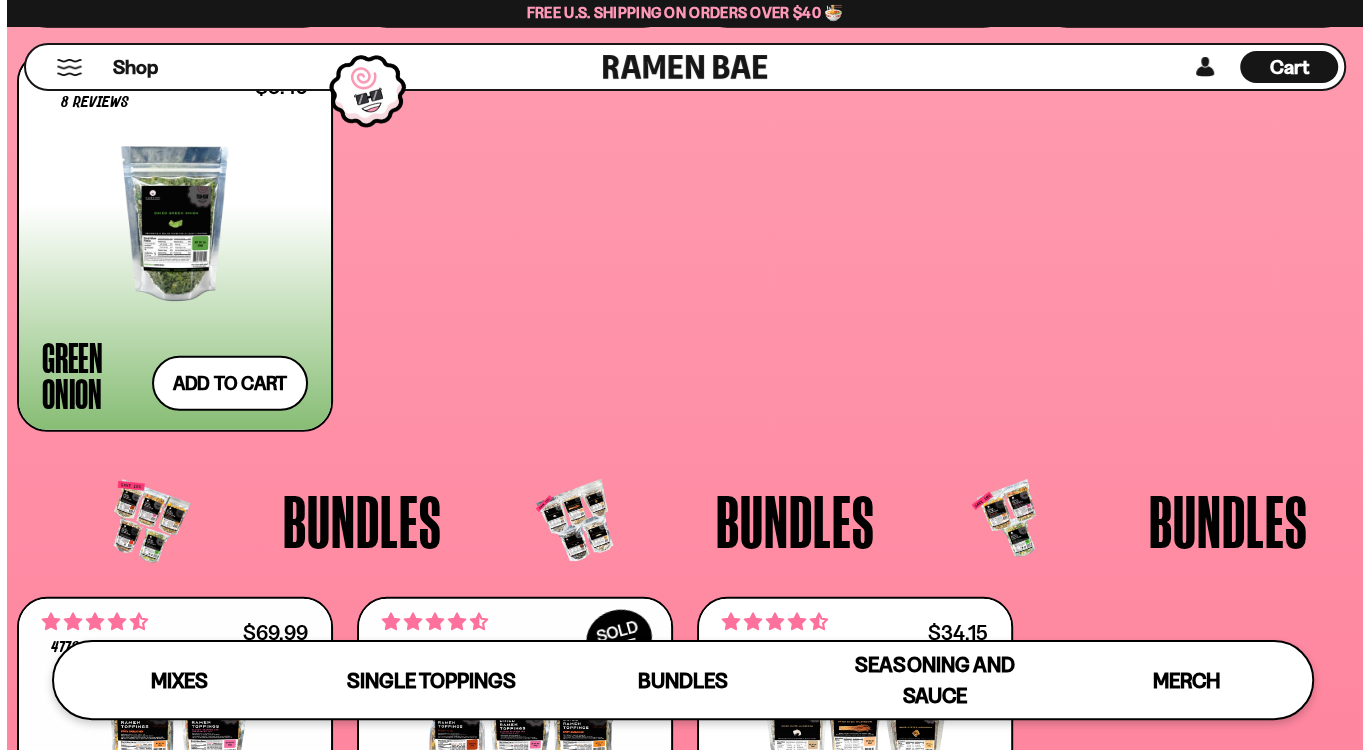 scroll, scrollTop: 3781, scrollLeft: 0, axis: vertical 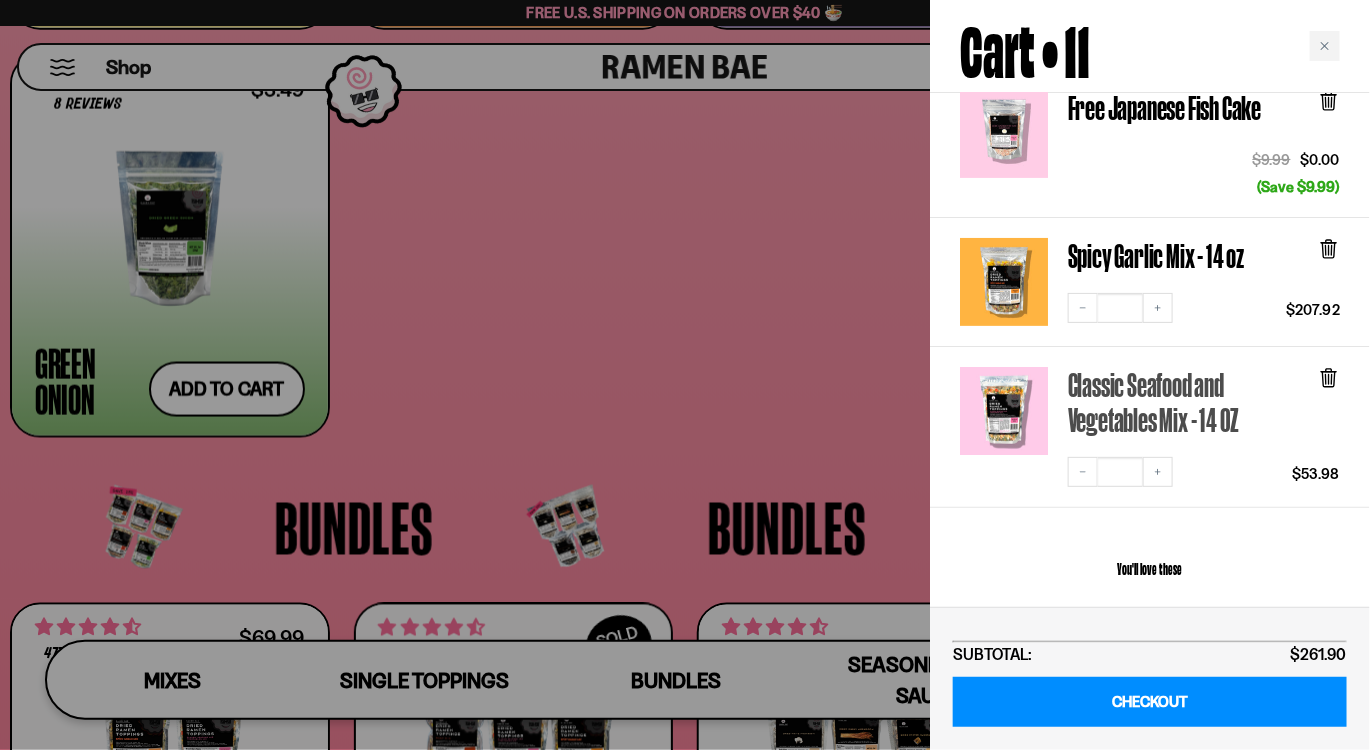 click on "Classic Seafood and Vegetables Mix - 14 OZ" at bounding box center (1188, 402) 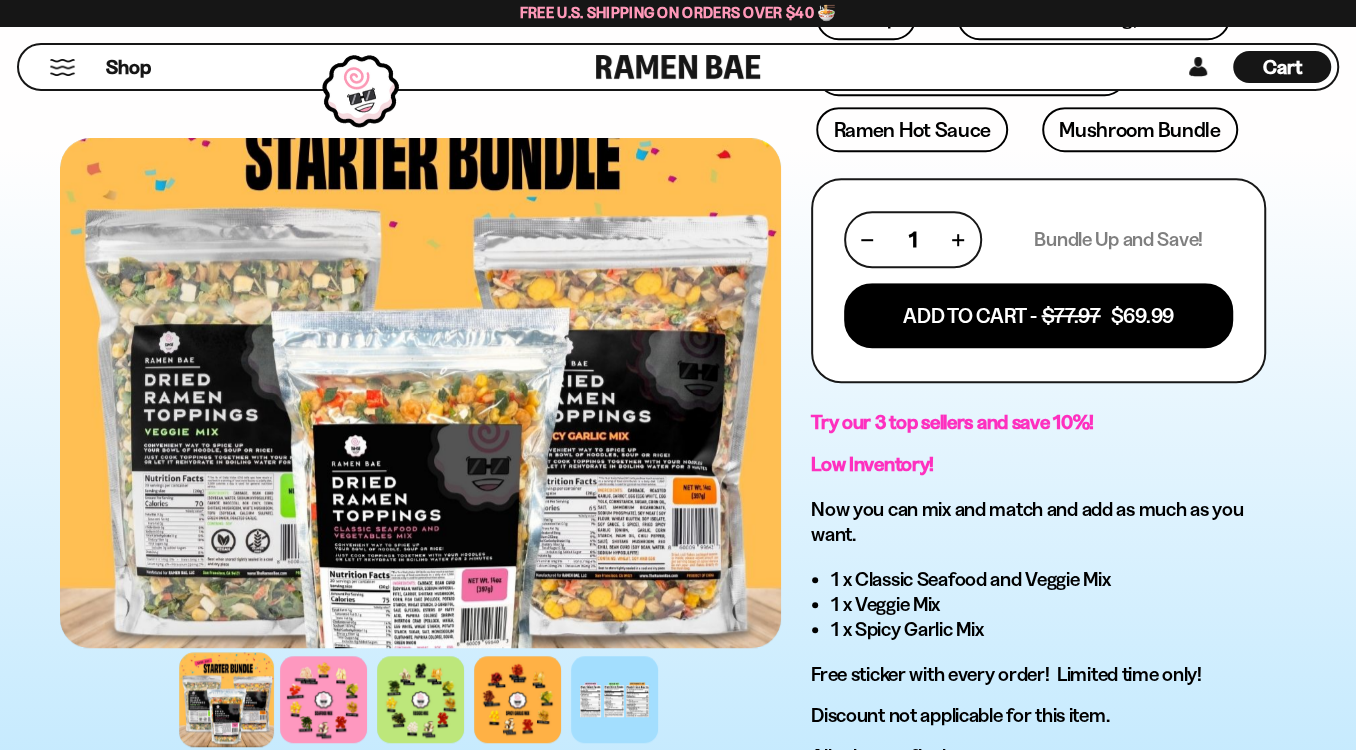 scroll, scrollTop: 900, scrollLeft: 0, axis: vertical 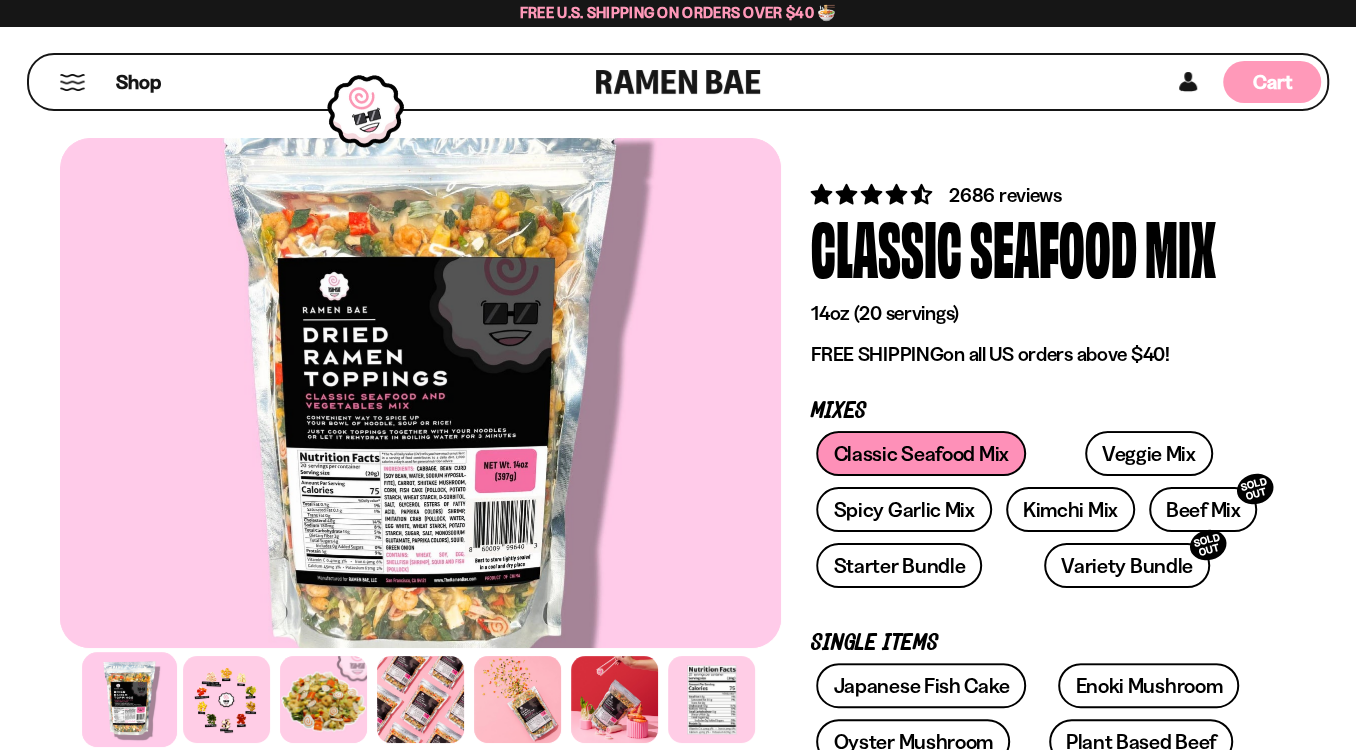 click on "Cart
D0381C2F-513E-4F90-8A41-6F0A75DCBAAA" at bounding box center (1272, 82) 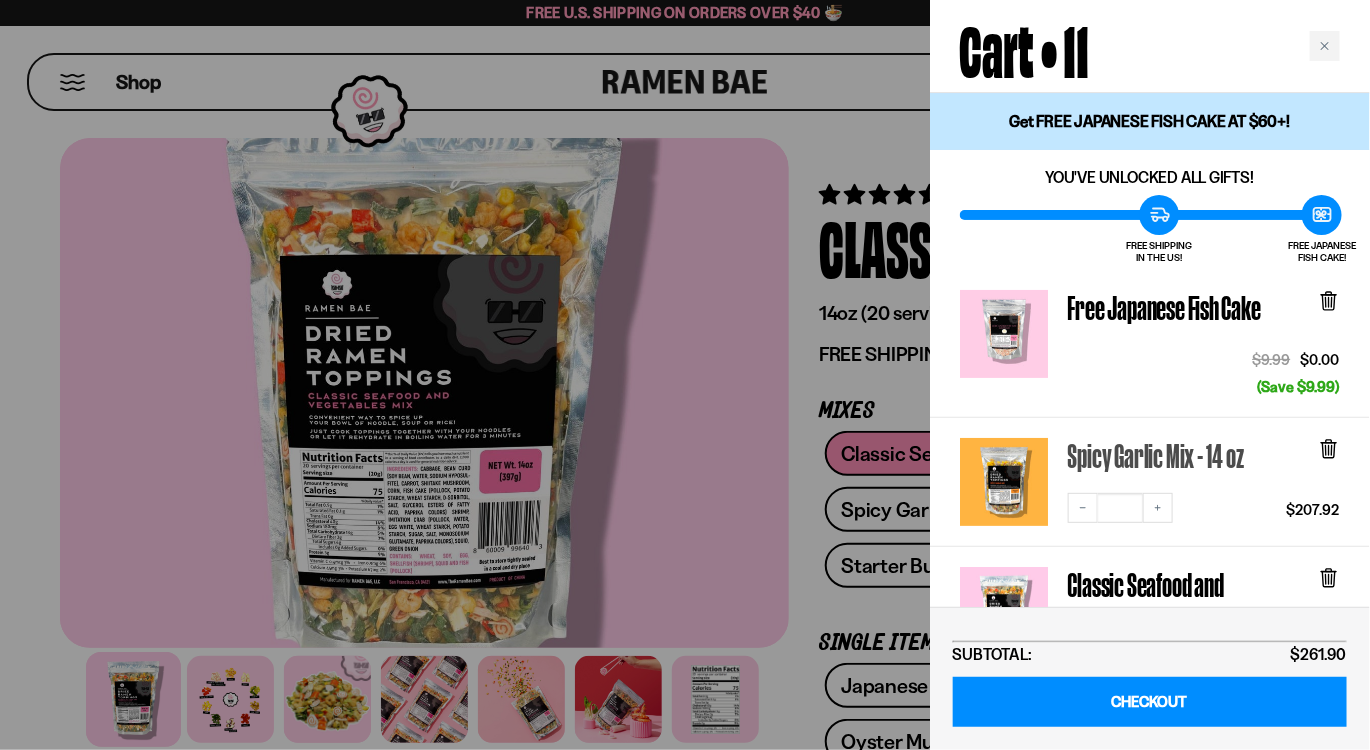 scroll, scrollTop: 100, scrollLeft: 0, axis: vertical 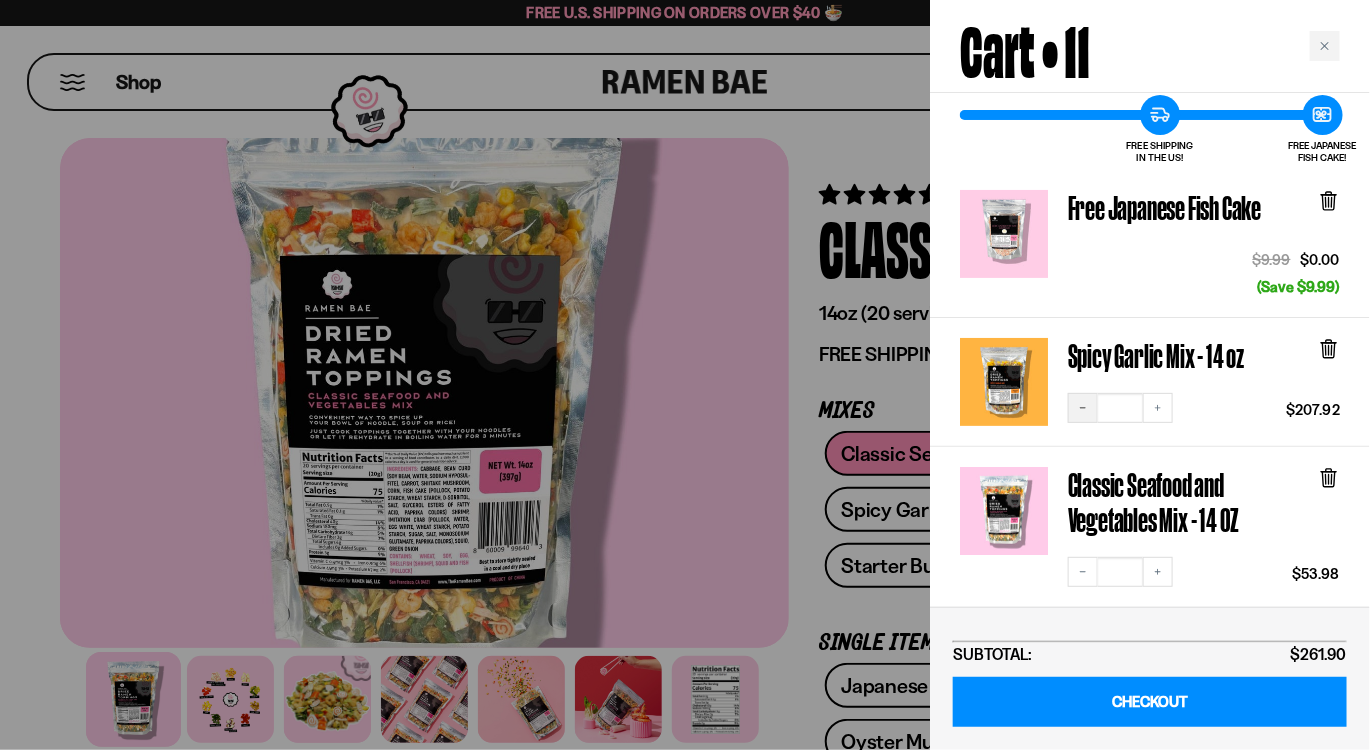 click on "Decrease quantity" at bounding box center (1083, 408) 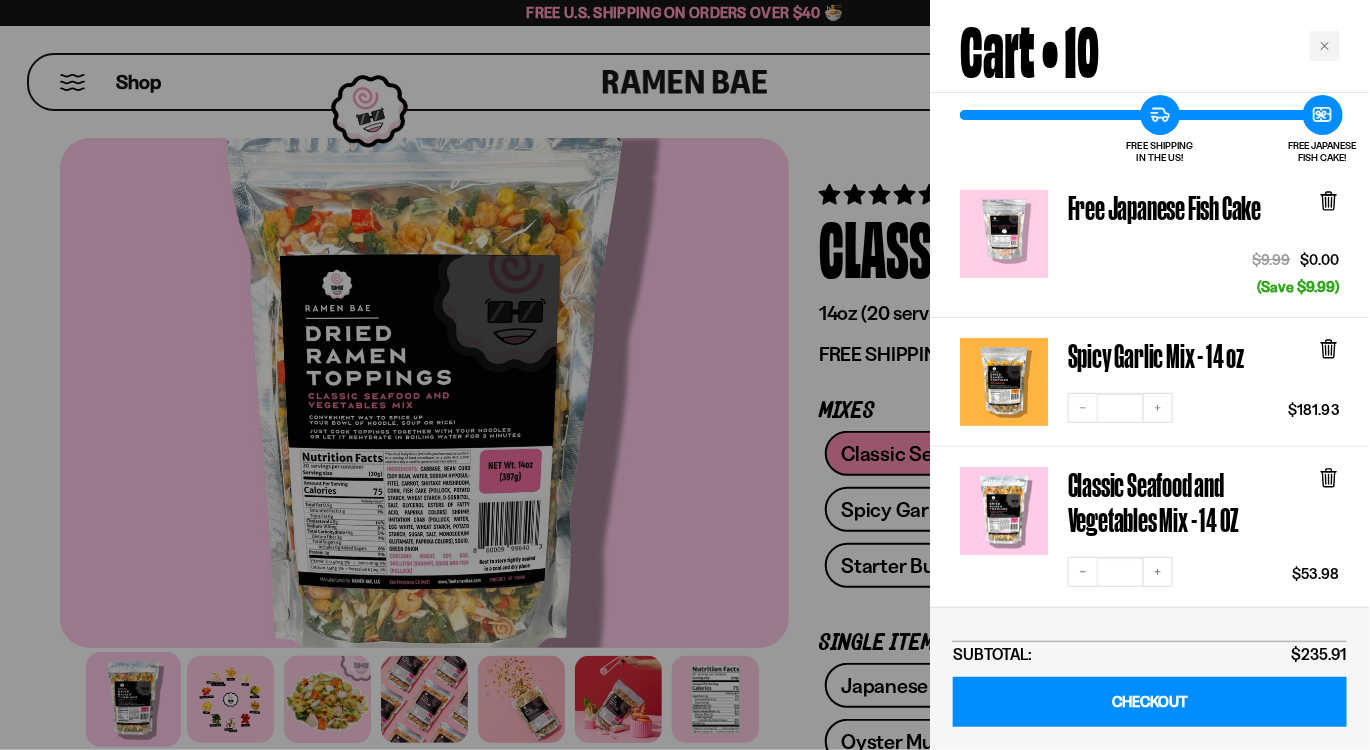 click 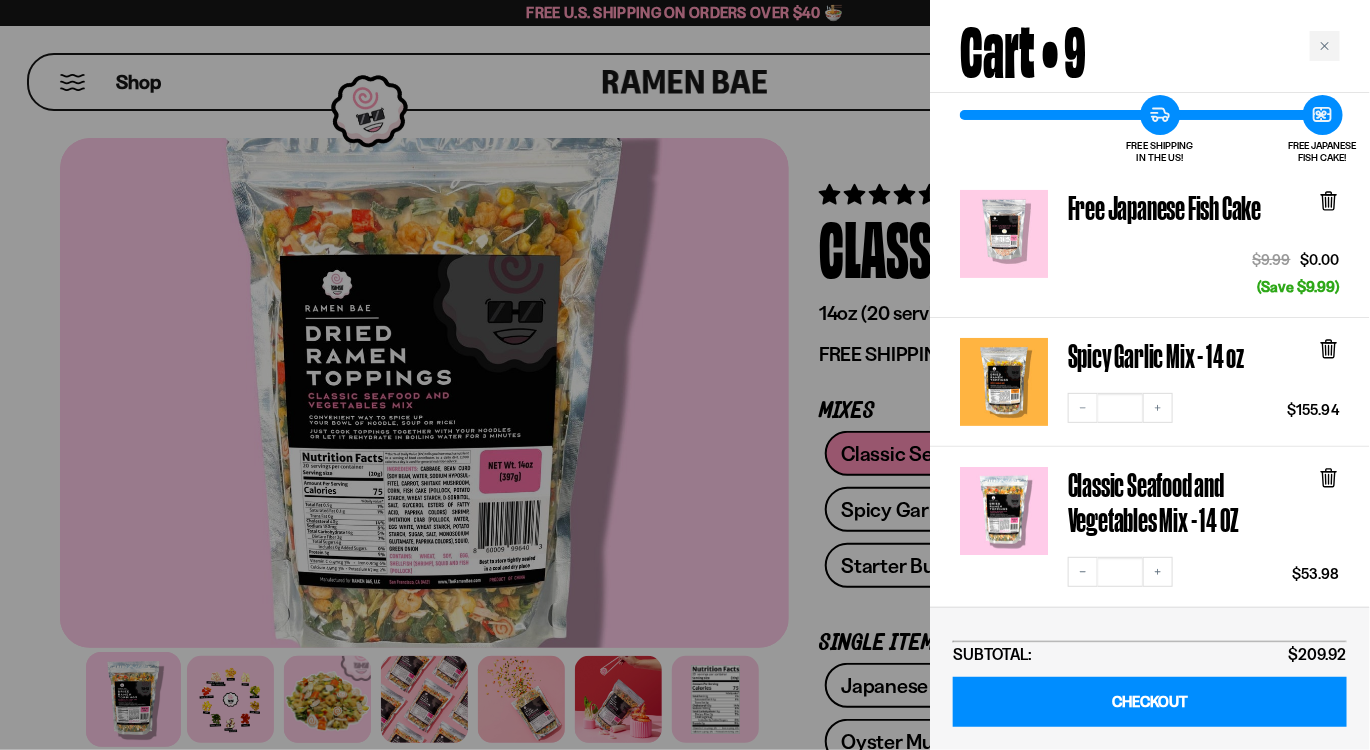 click 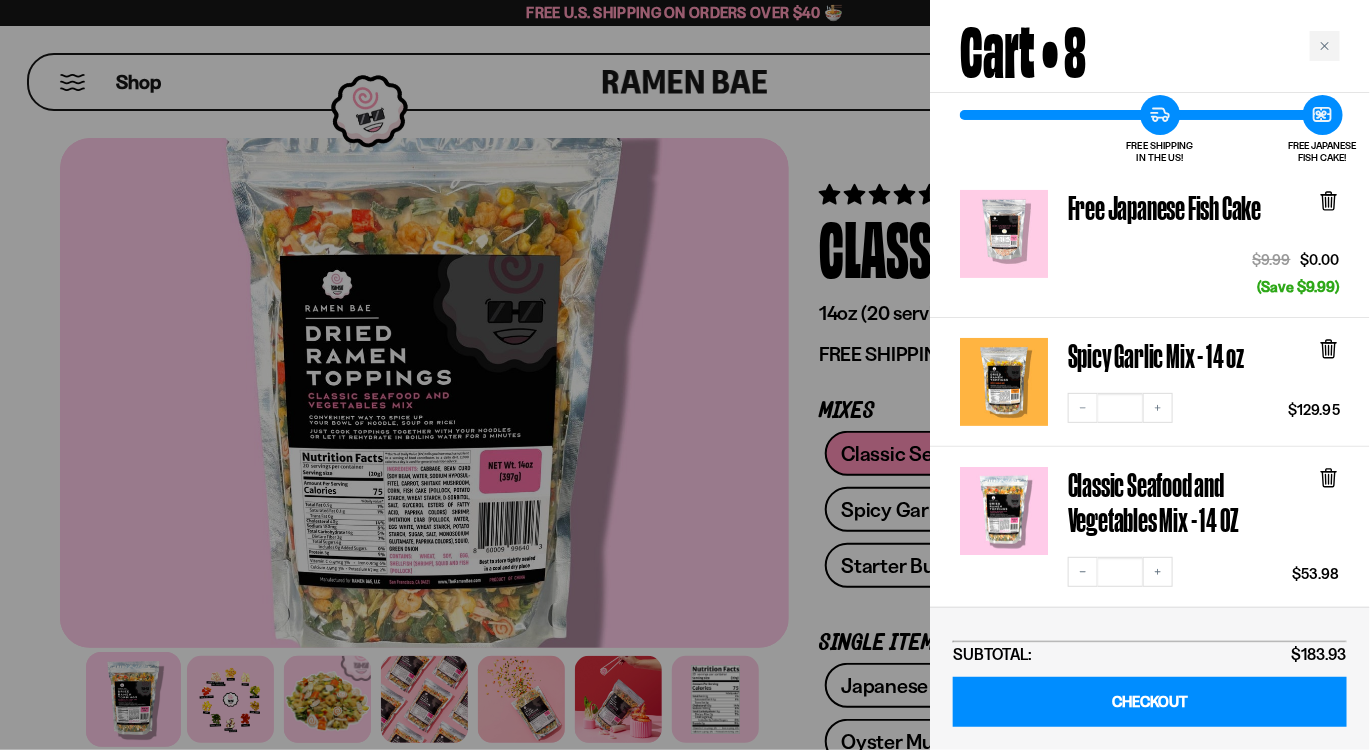 click 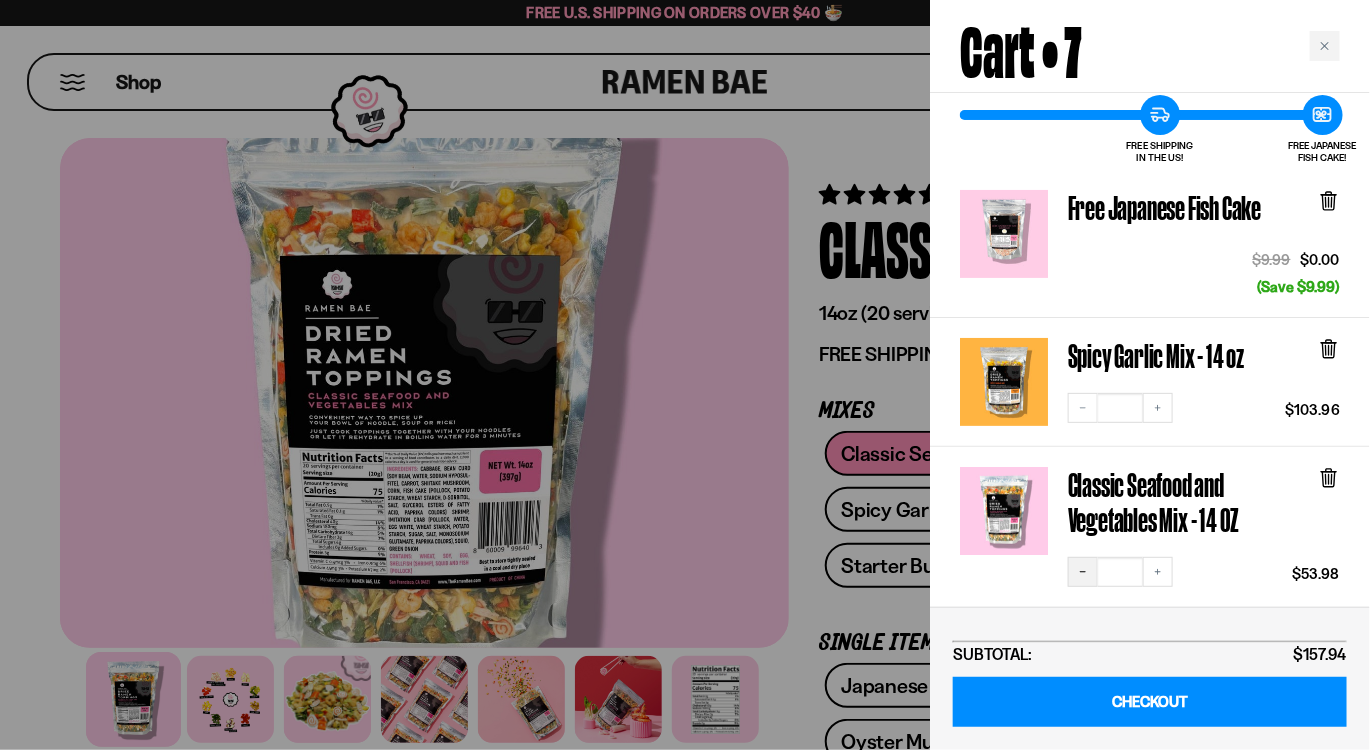 click 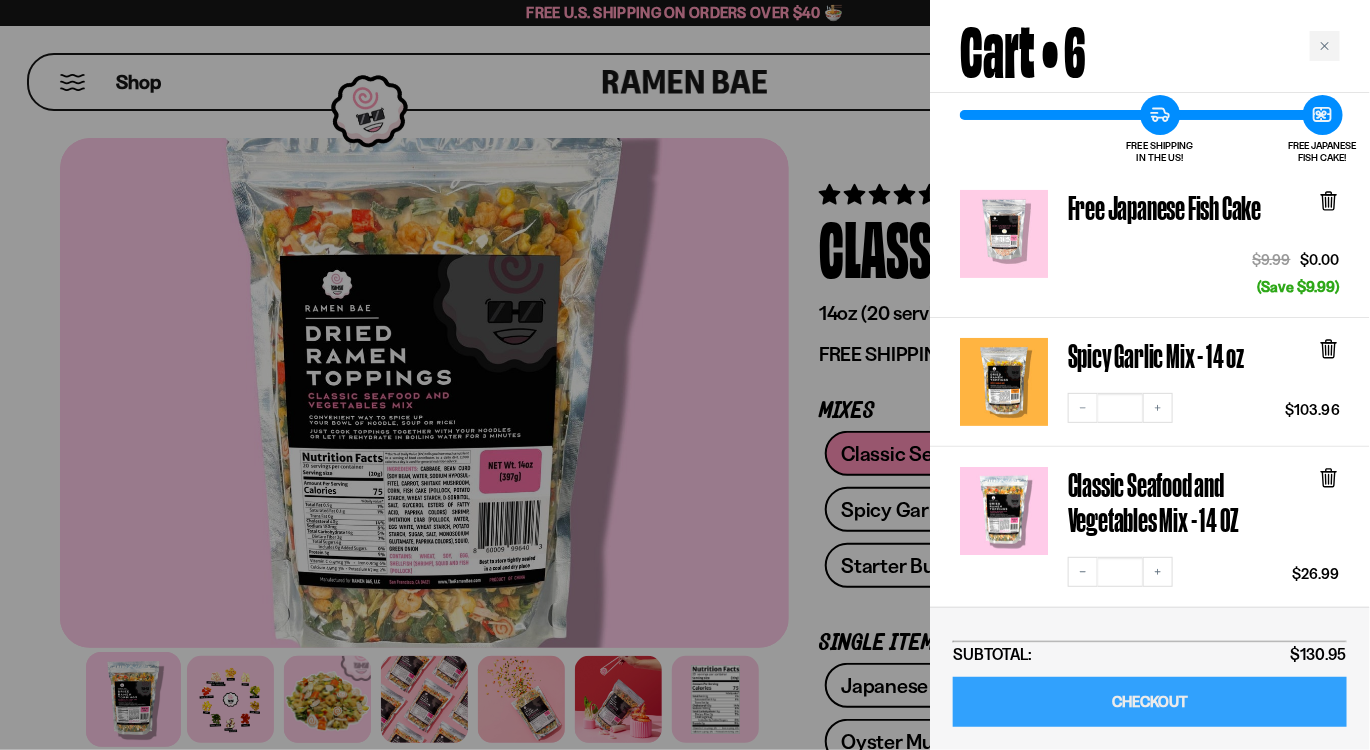 click on "CHECKOUT" at bounding box center (1150, 702) 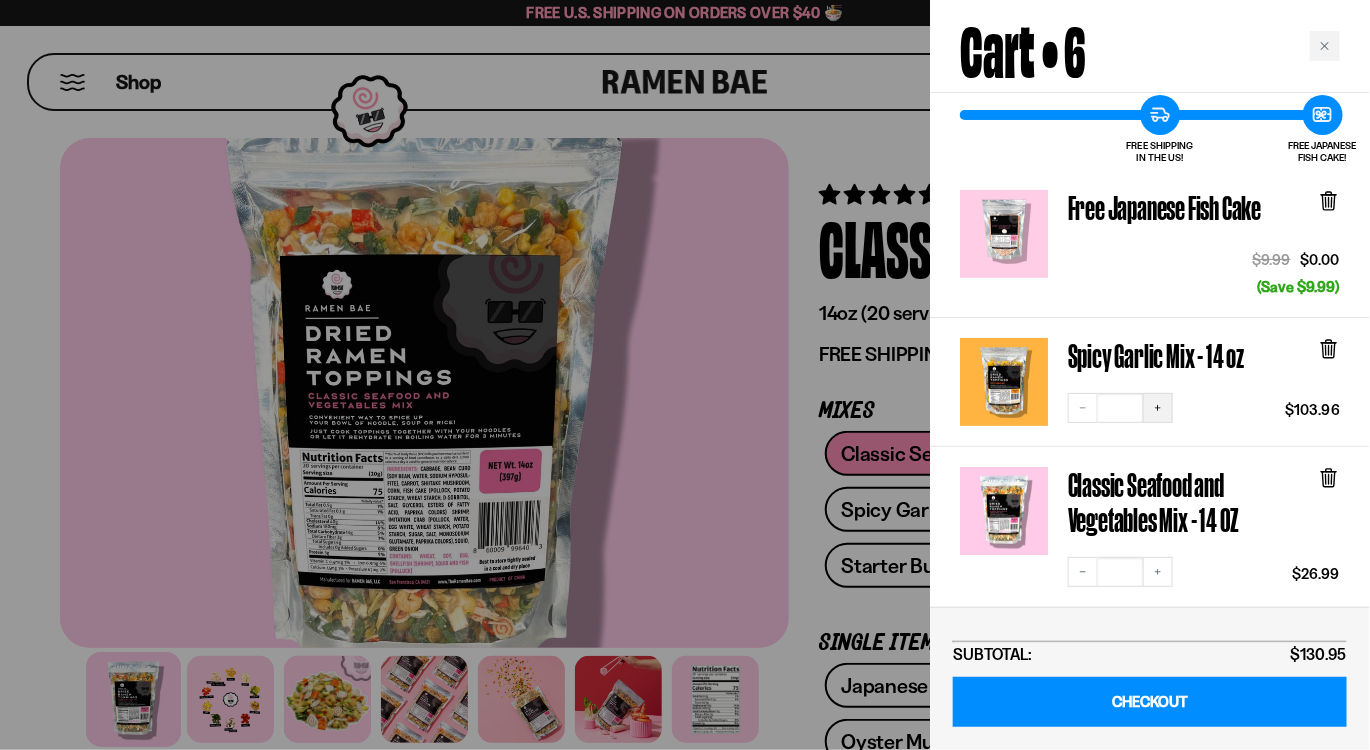 click 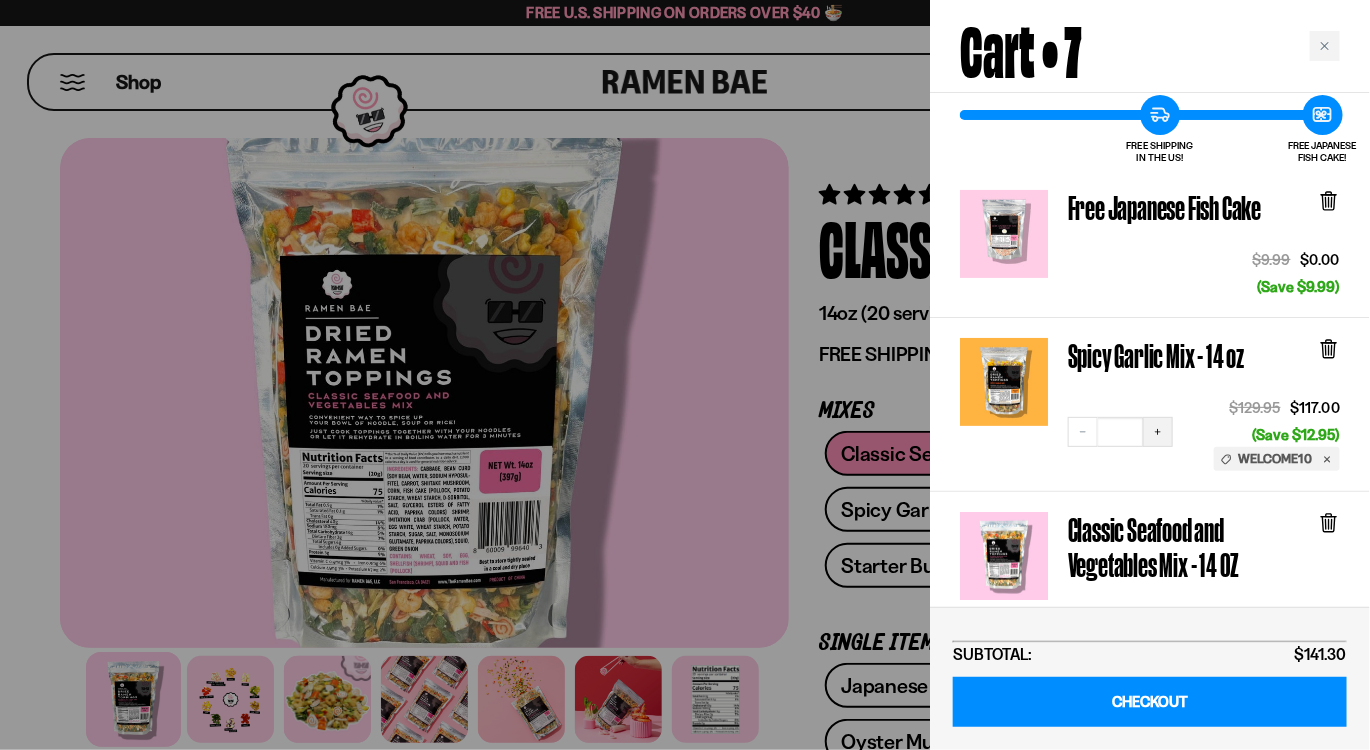 click on "Increase quantity" at bounding box center (1158, 432) 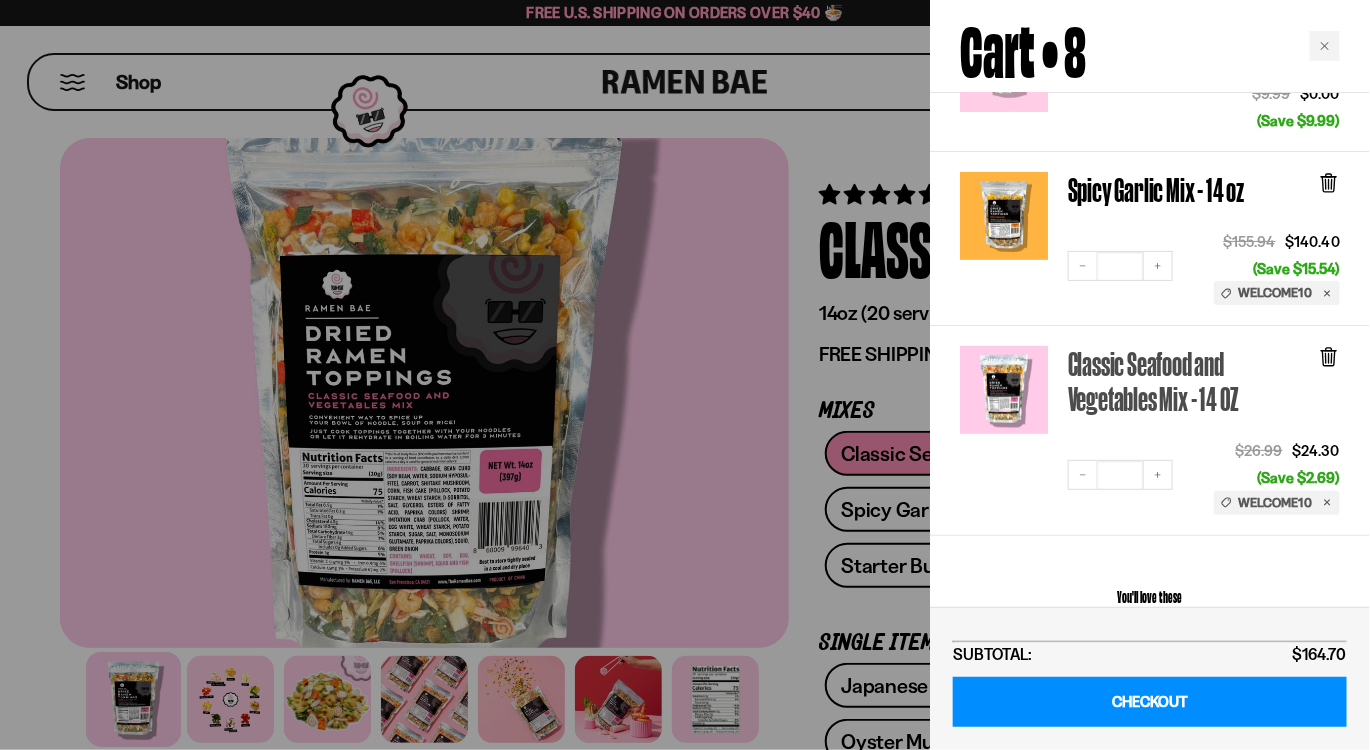 scroll, scrollTop: 300, scrollLeft: 0, axis: vertical 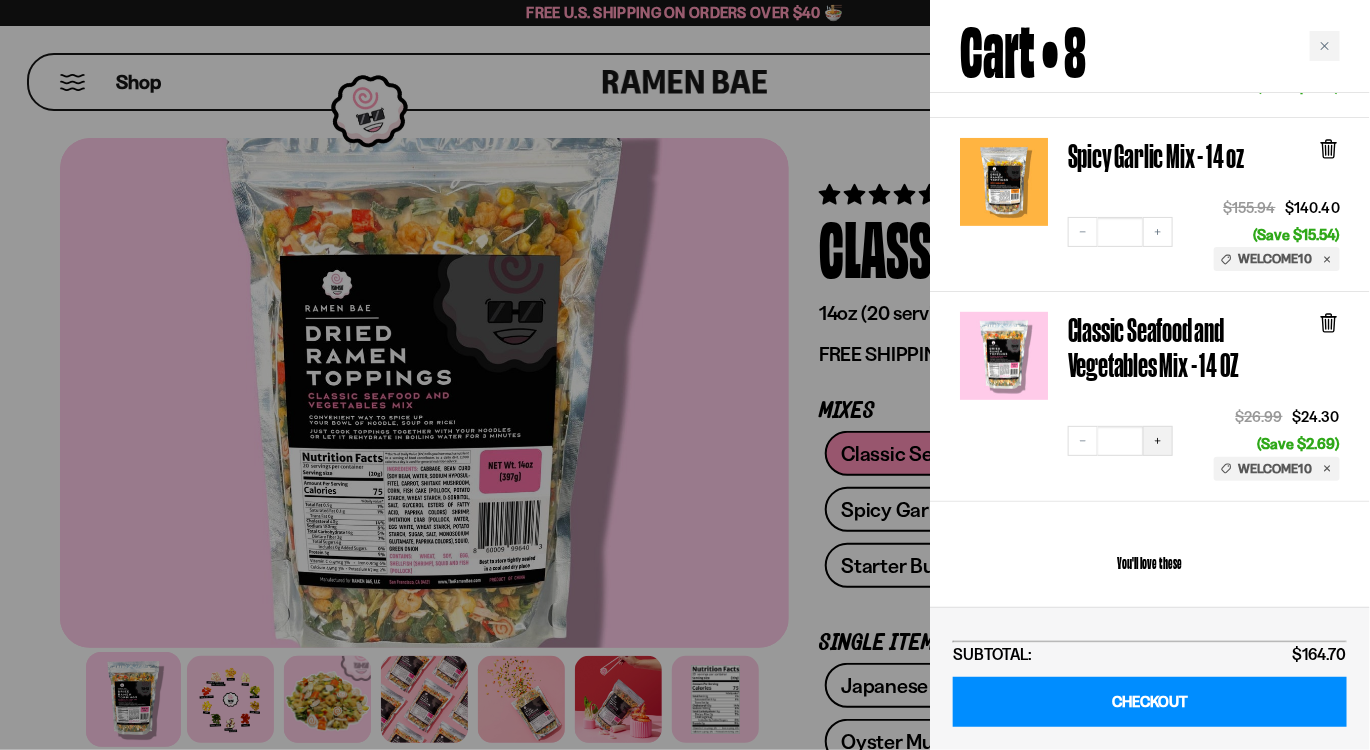 click on "Increase quantity" at bounding box center (1158, 441) 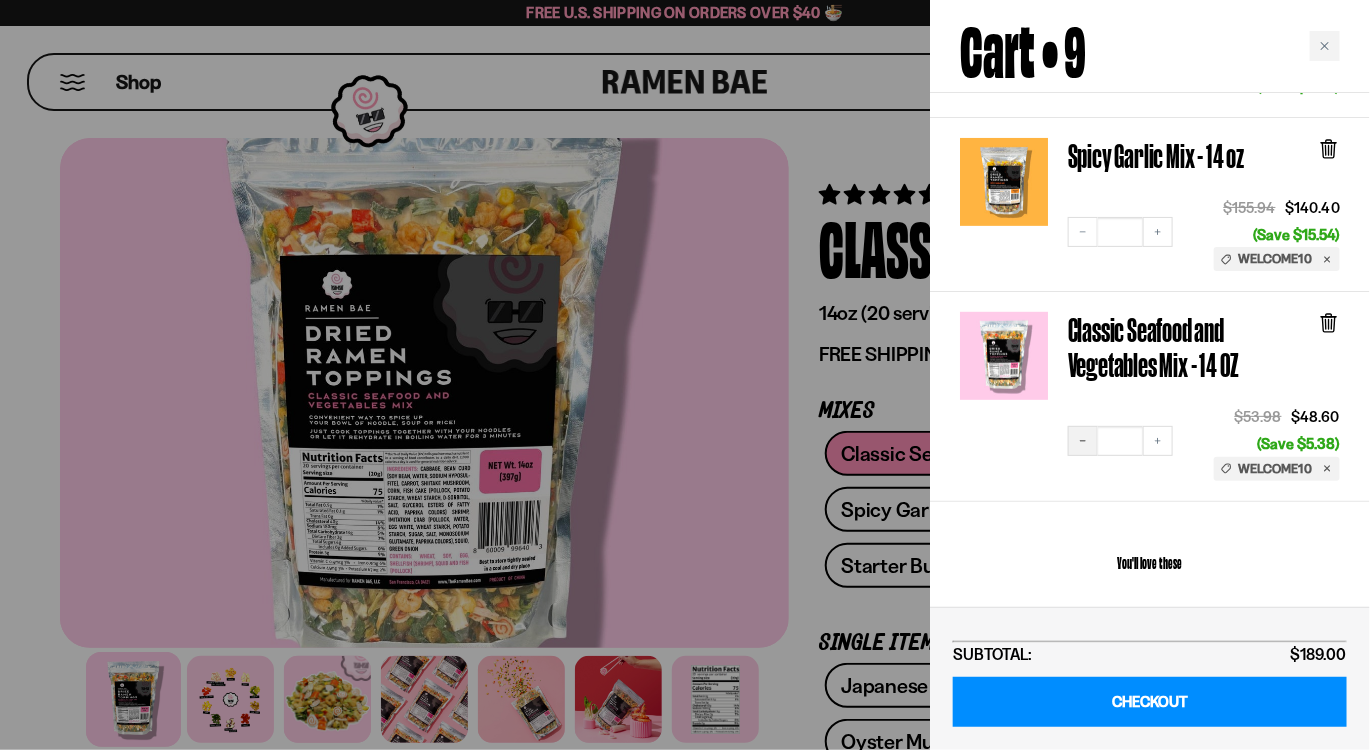 click 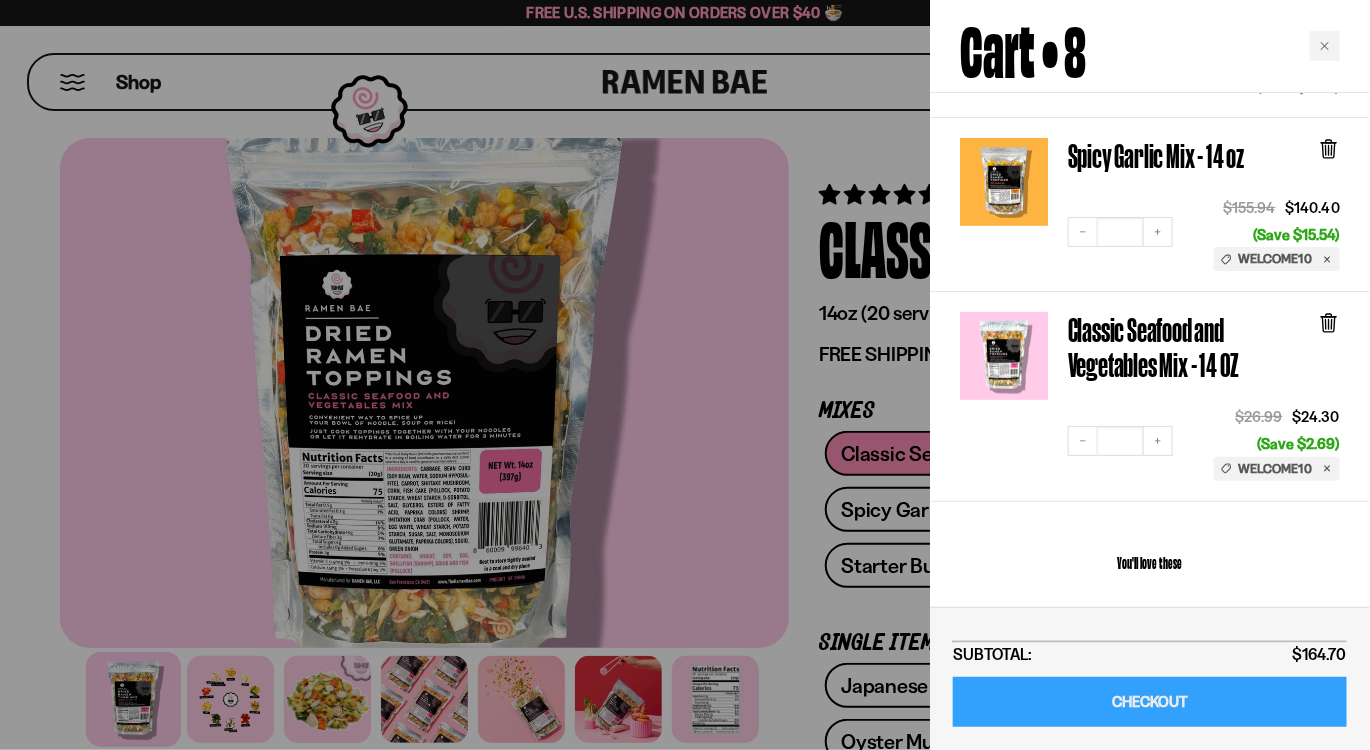 click on "CHECKOUT" at bounding box center (1150, 702) 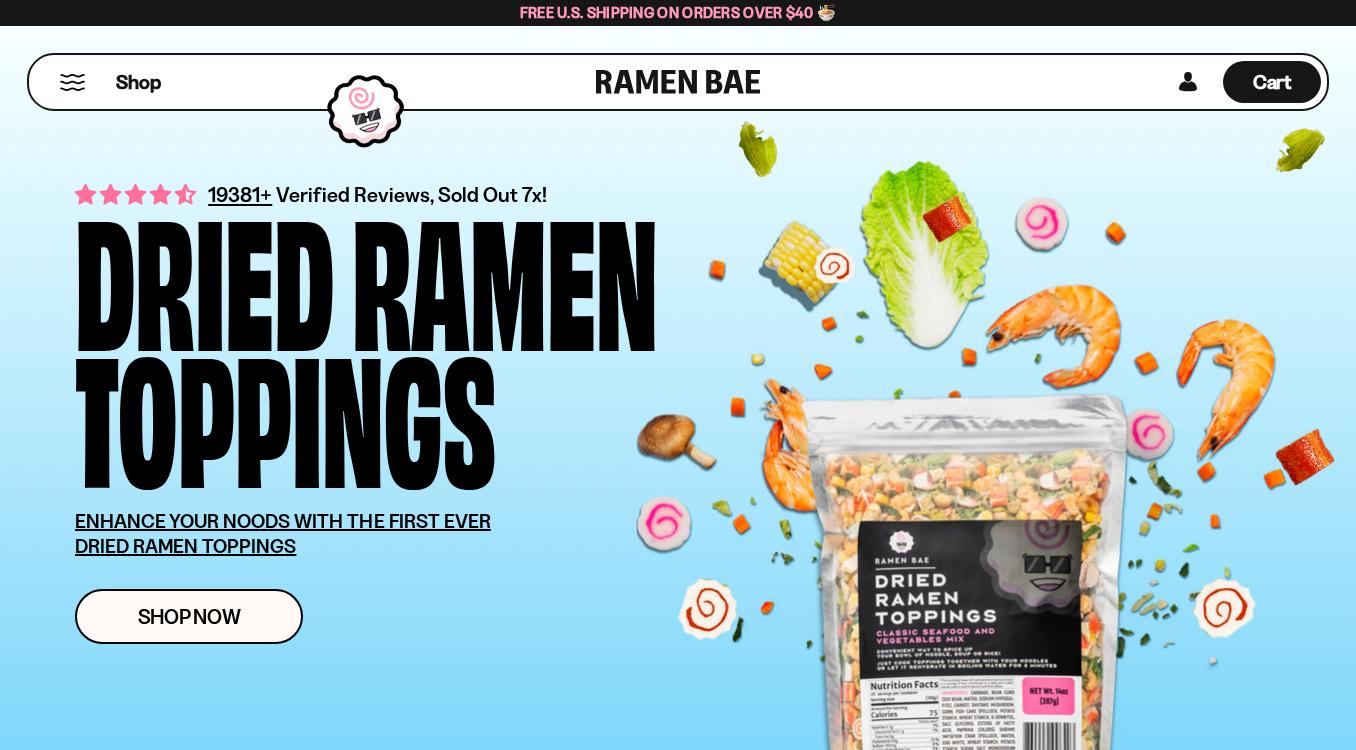 scroll, scrollTop: 0, scrollLeft: 0, axis: both 